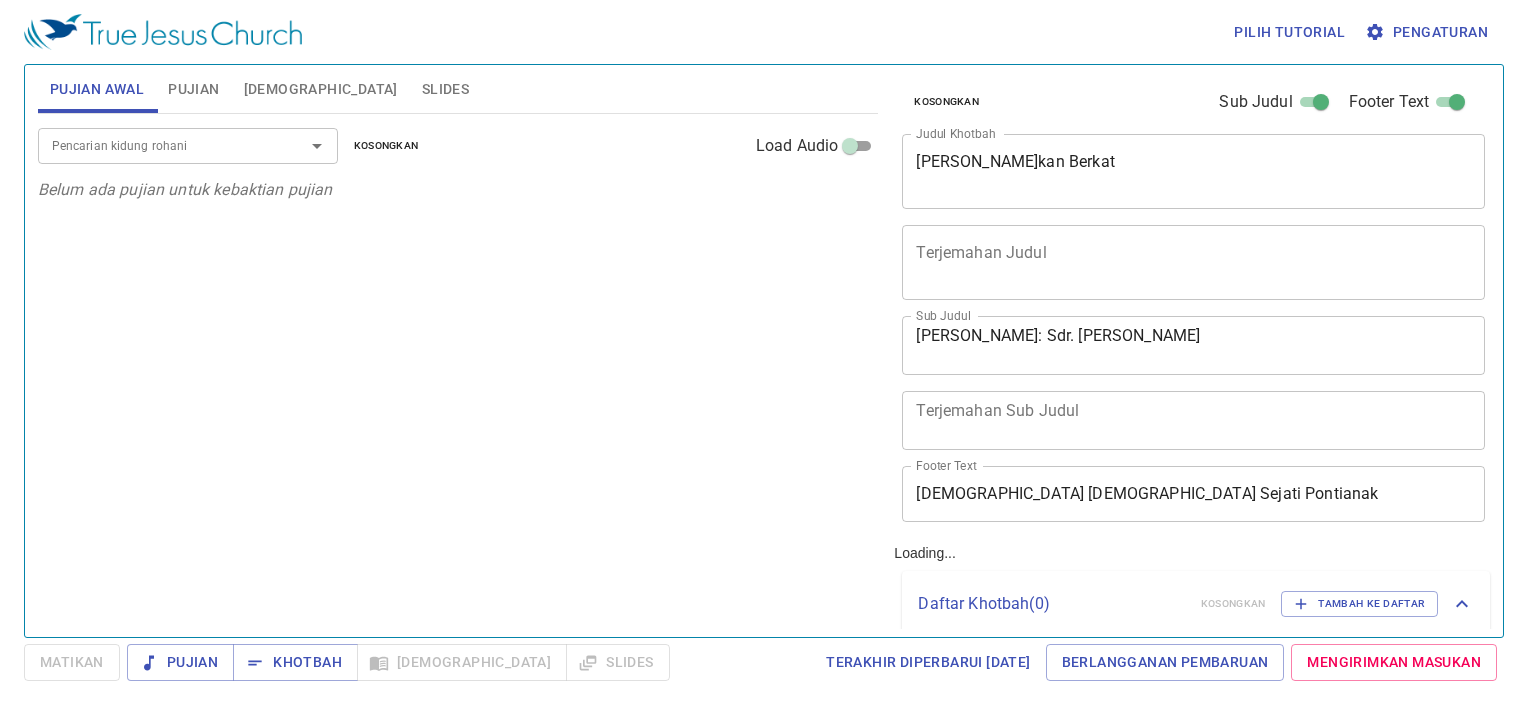 scroll, scrollTop: 0, scrollLeft: 0, axis: both 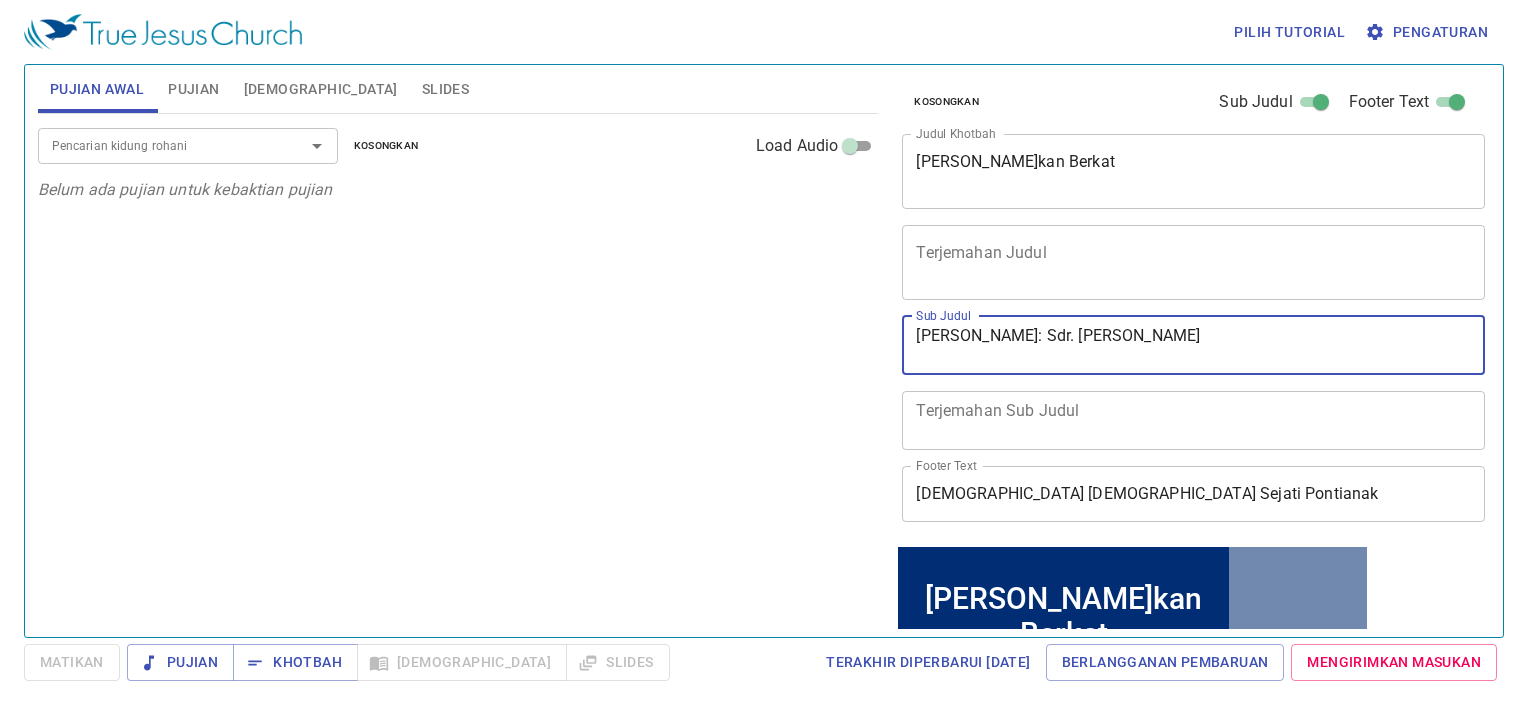 drag, startPoint x: 1153, startPoint y: 330, endPoint x: 1020, endPoint y: 340, distance: 133.37541 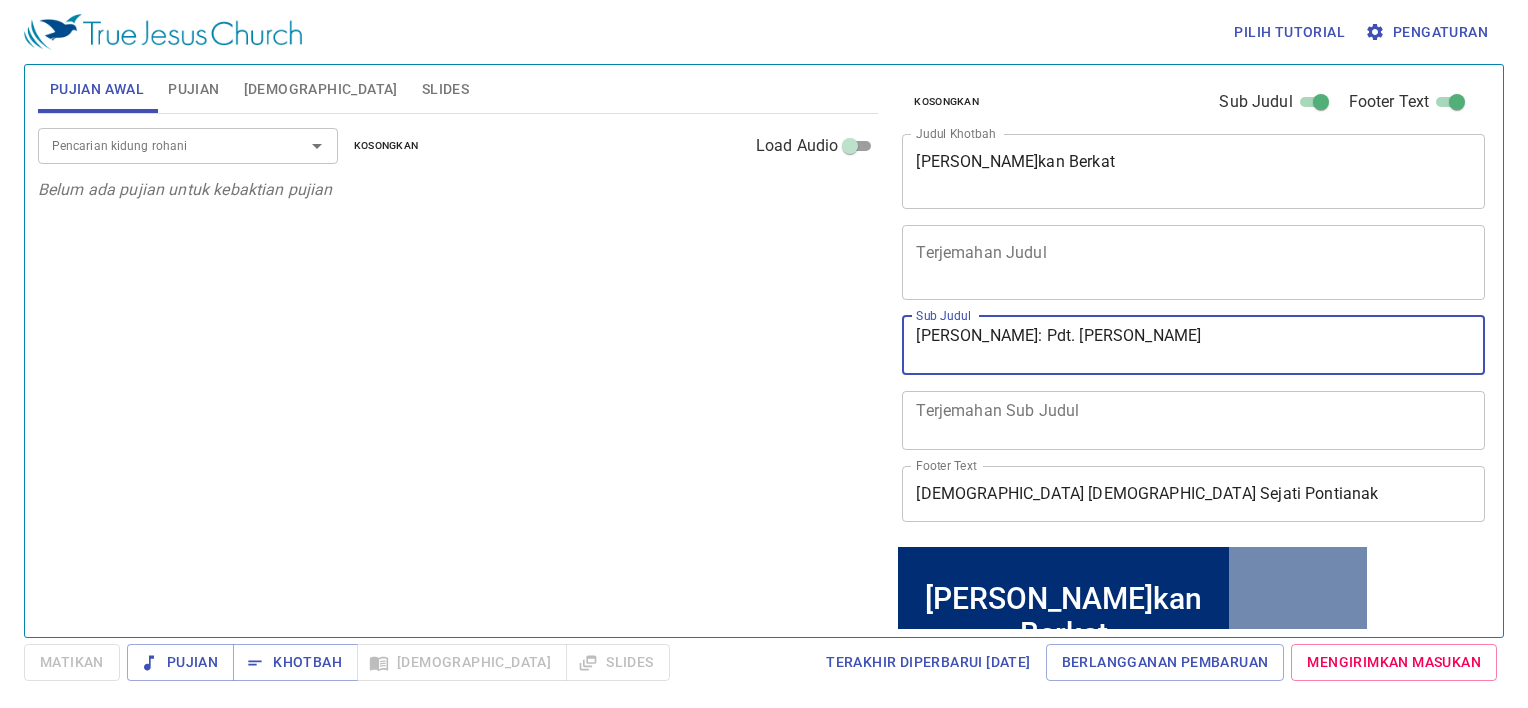type on "[PERSON_NAME]: Pdt. [PERSON_NAME]" 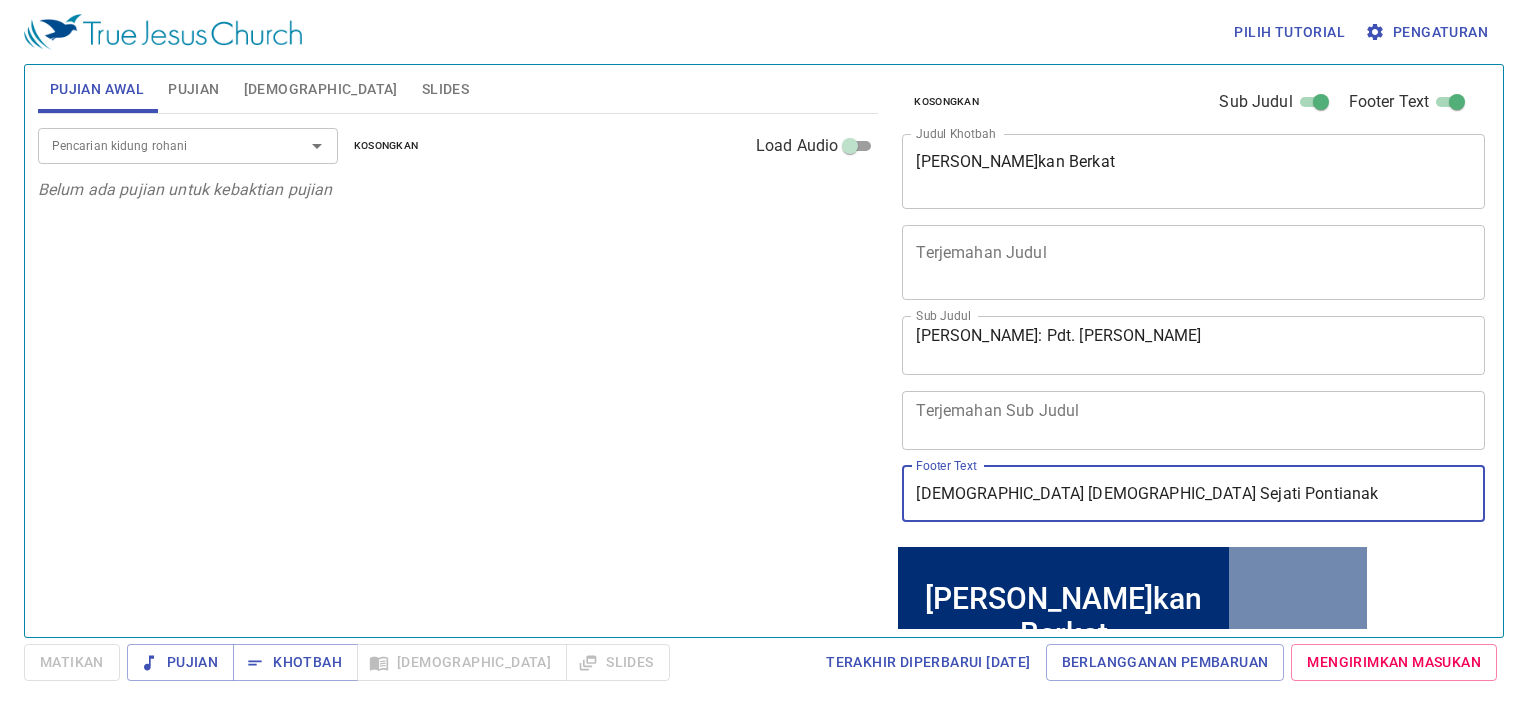 drag, startPoint x: 1164, startPoint y: 493, endPoint x: 811, endPoint y: 468, distance: 353.88416 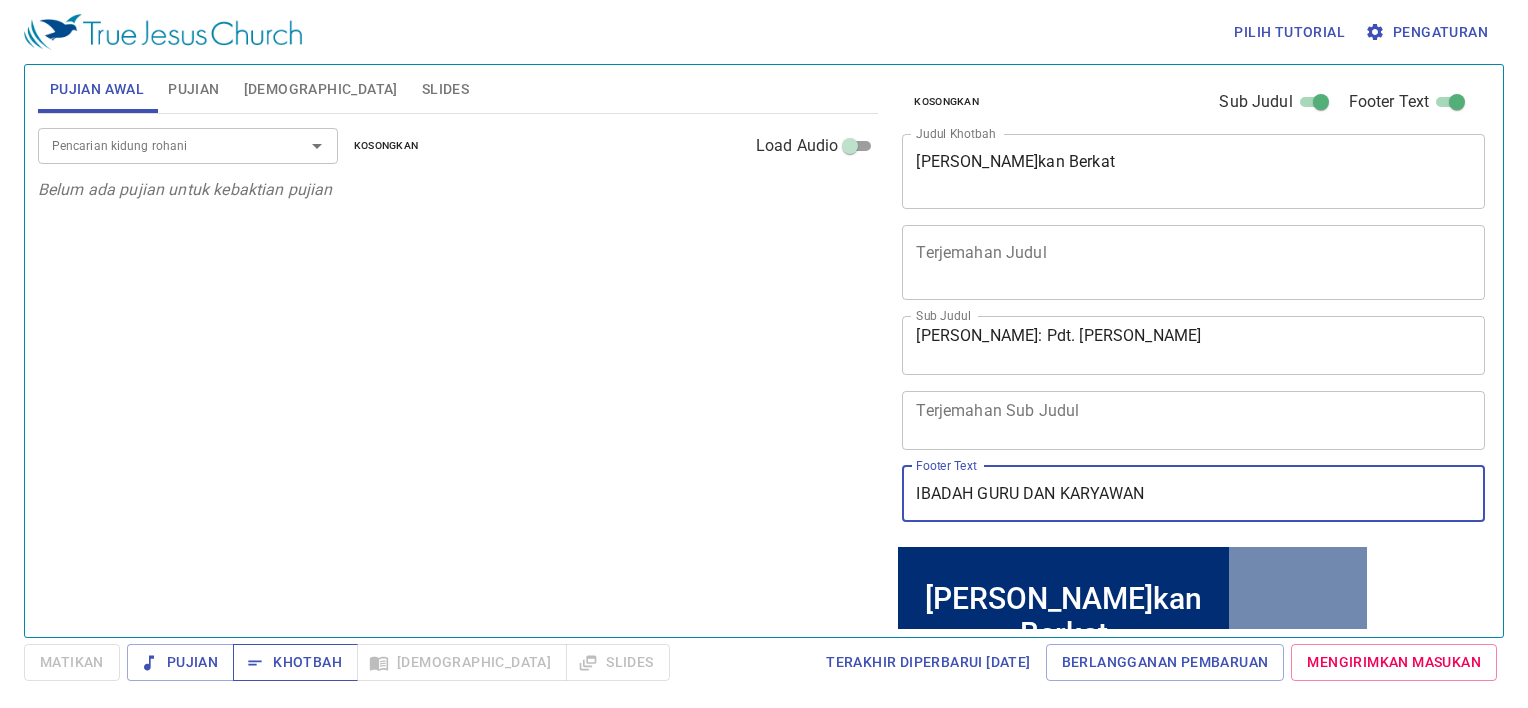 type on "IBADAH GURU DAN KARYAWAN" 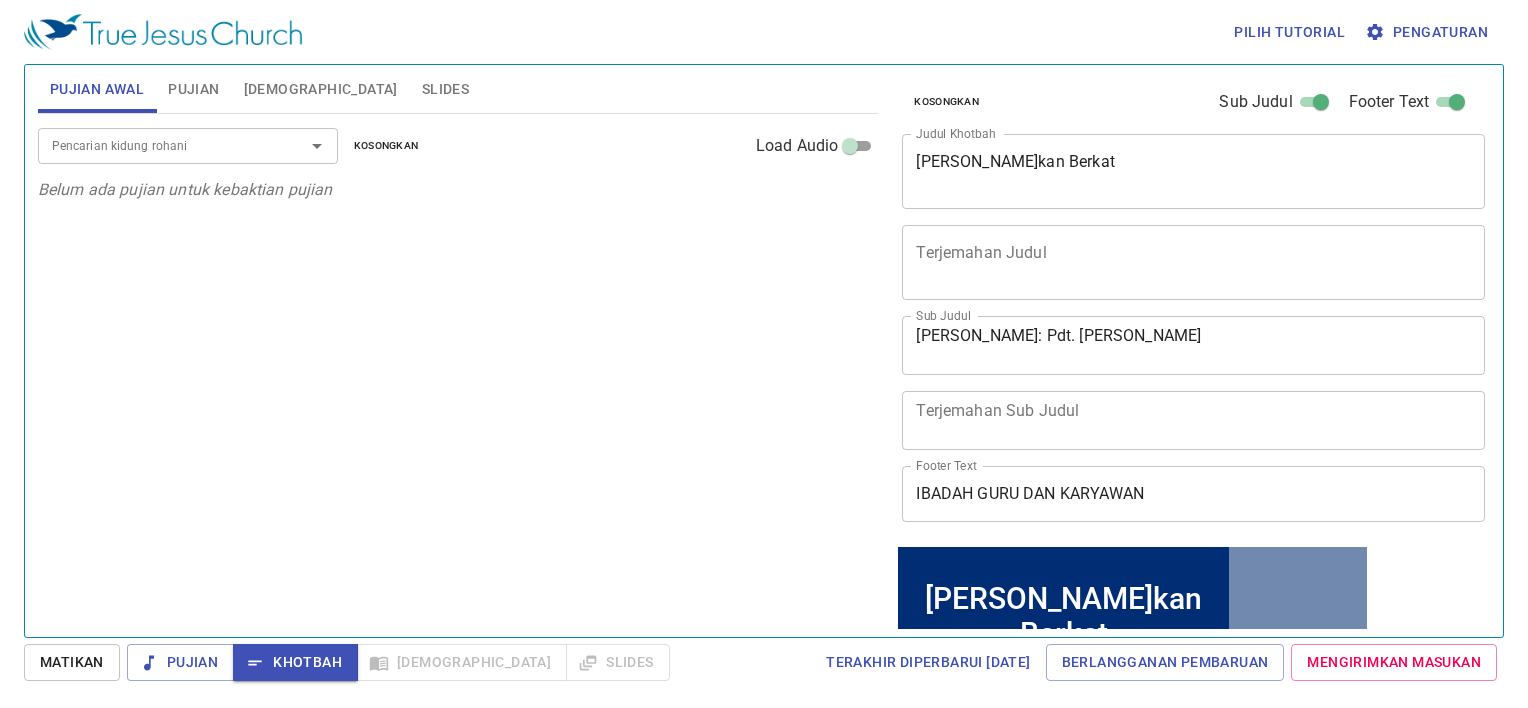 click on "x Terjemahan Judul" at bounding box center (1193, 262) 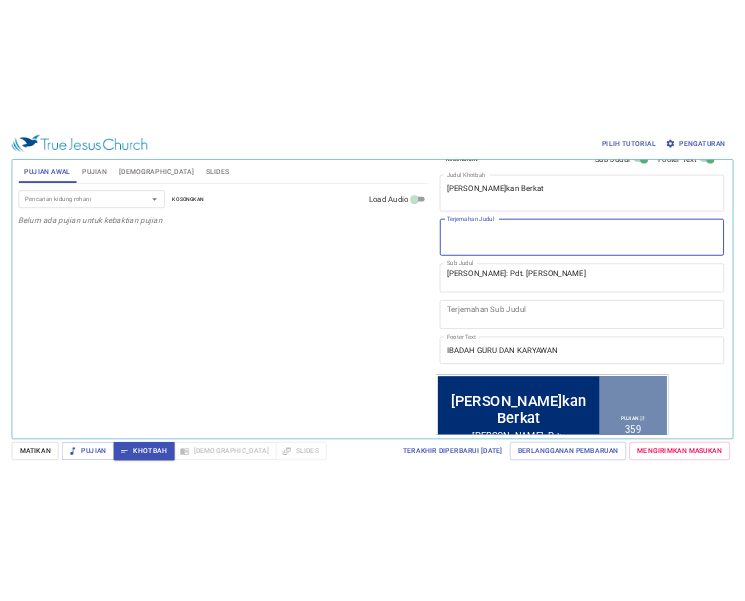 scroll, scrollTop: 32, scrollLeft: 0, axis: vertical 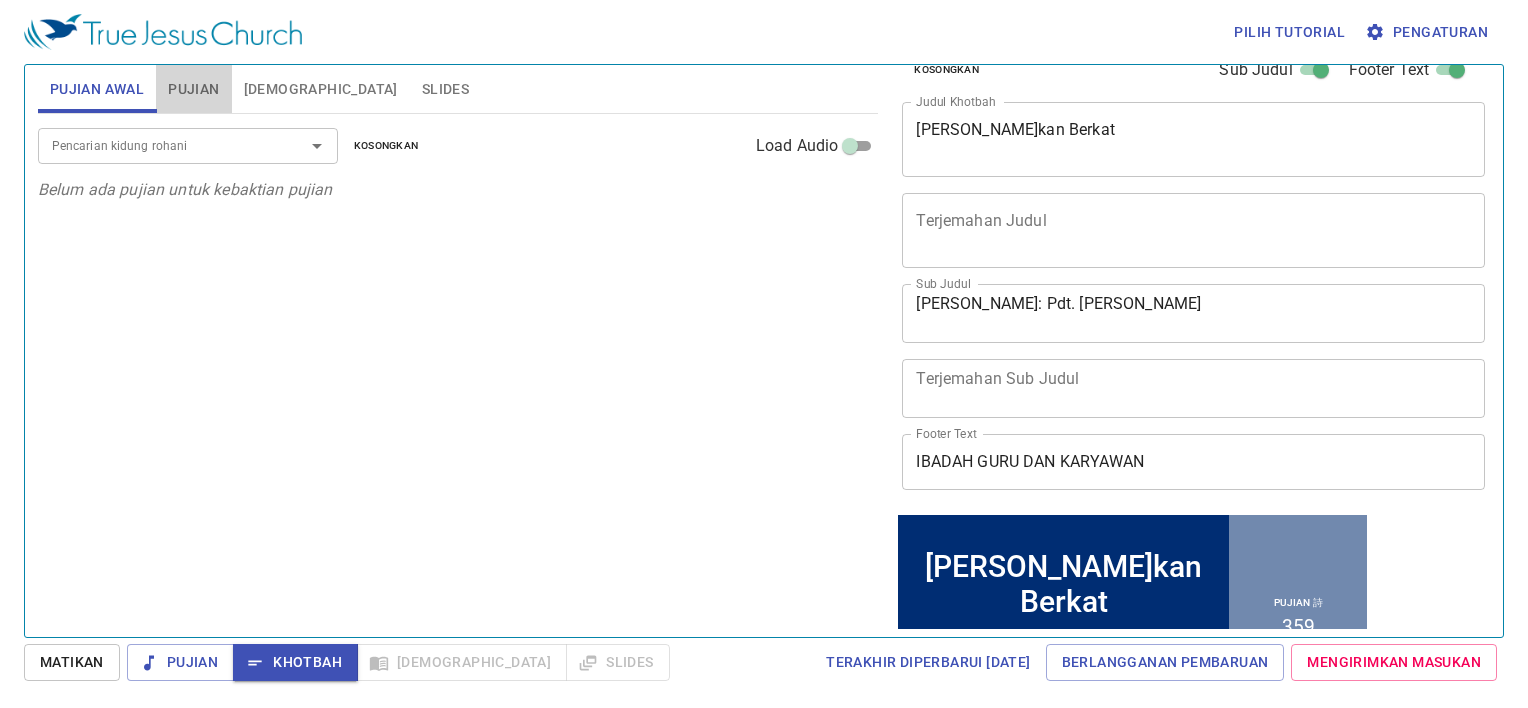 click on "Pujian" at bounding box center (193, 89) 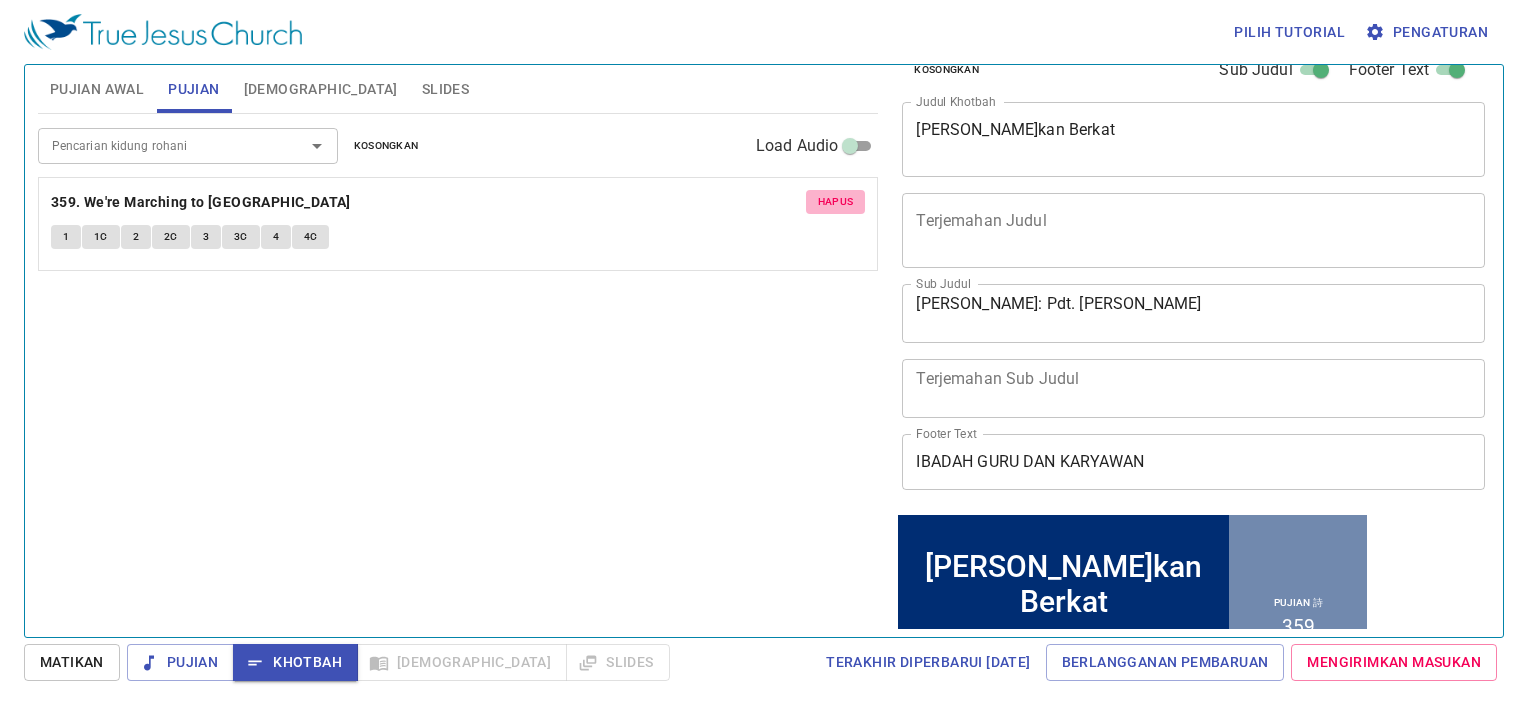 click on "Hapus" at bounding box center (836, 202) 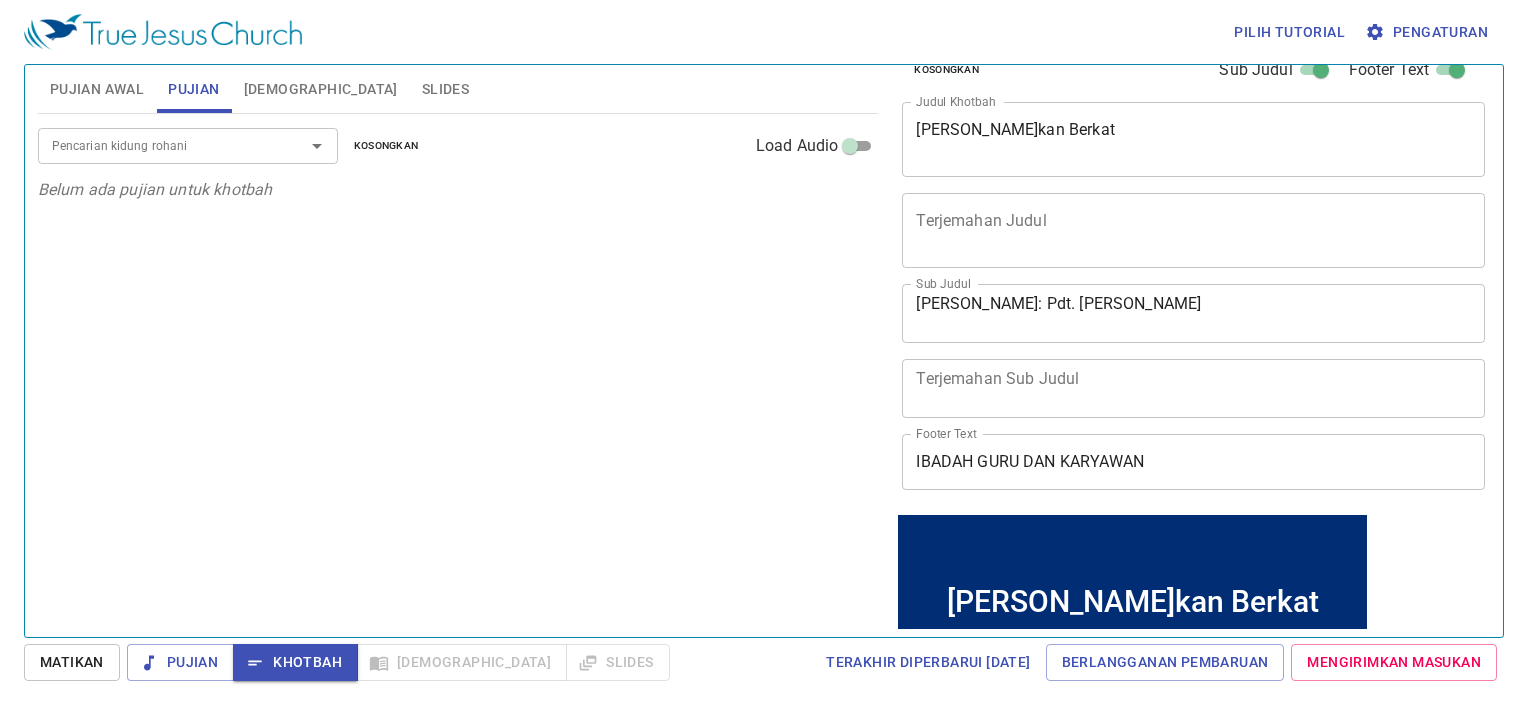 click on "Iman Yang Mewariskan Berkat x Judul Khotbah" at bounding box center [1193, 139] 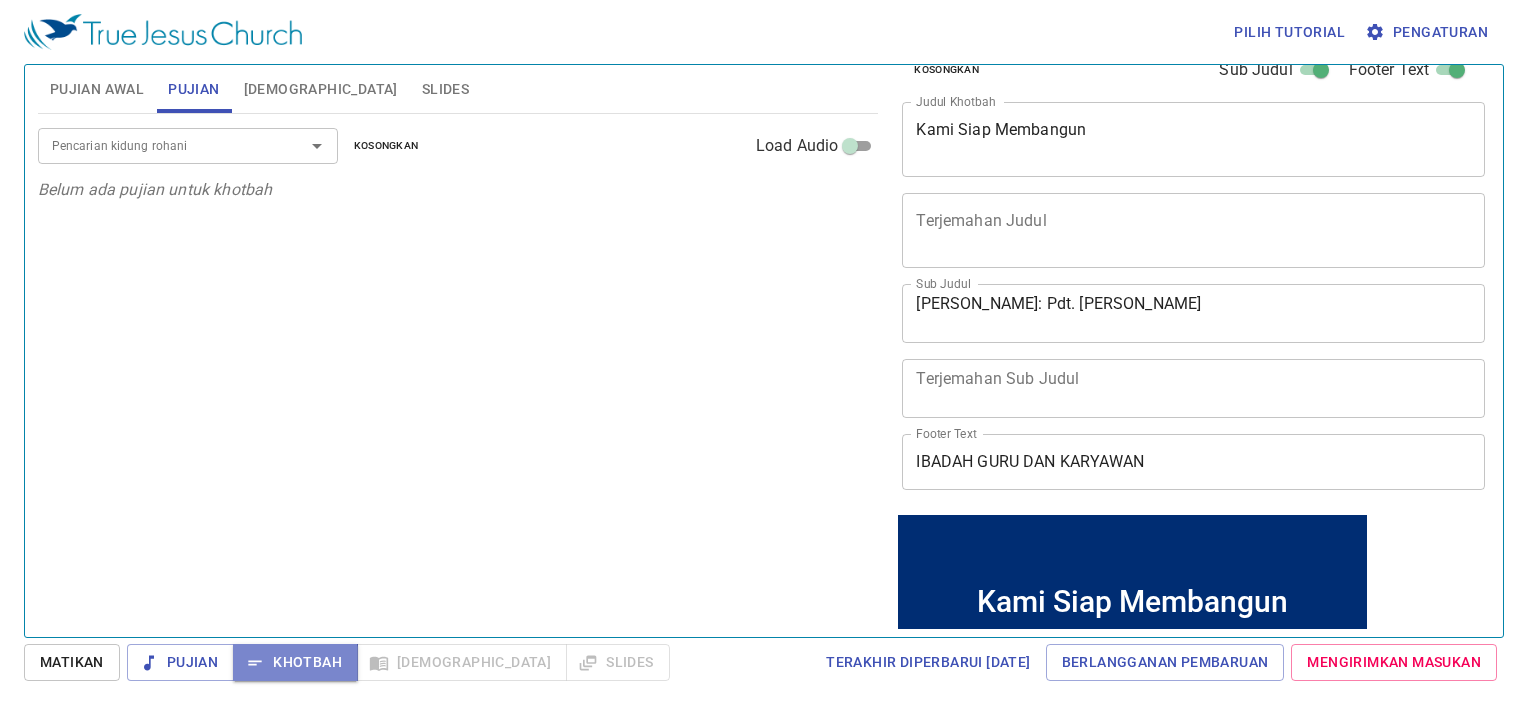 click on "Khotbah" at bounding box center [295, 662] 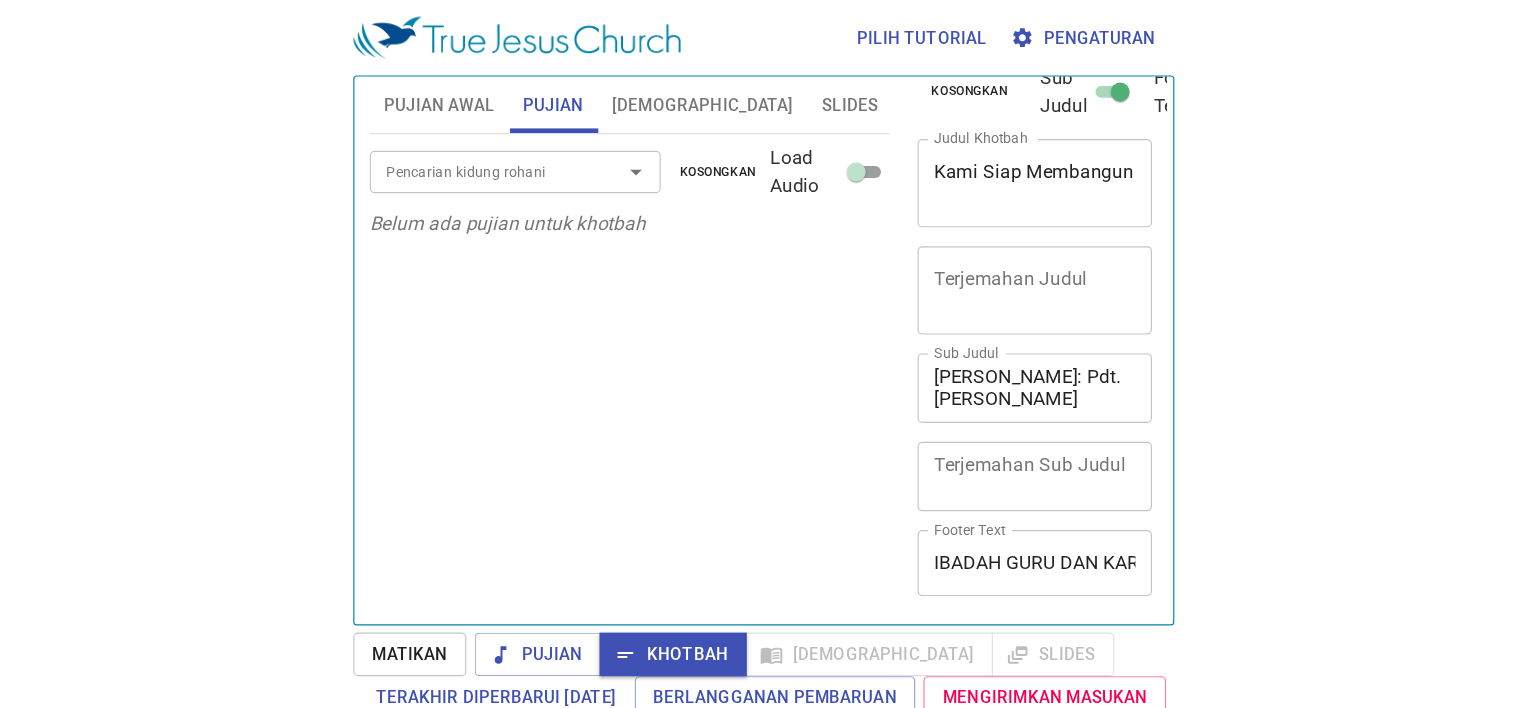 scroll, scrollTop: 32, scrollLeft: 0, axis: vertical 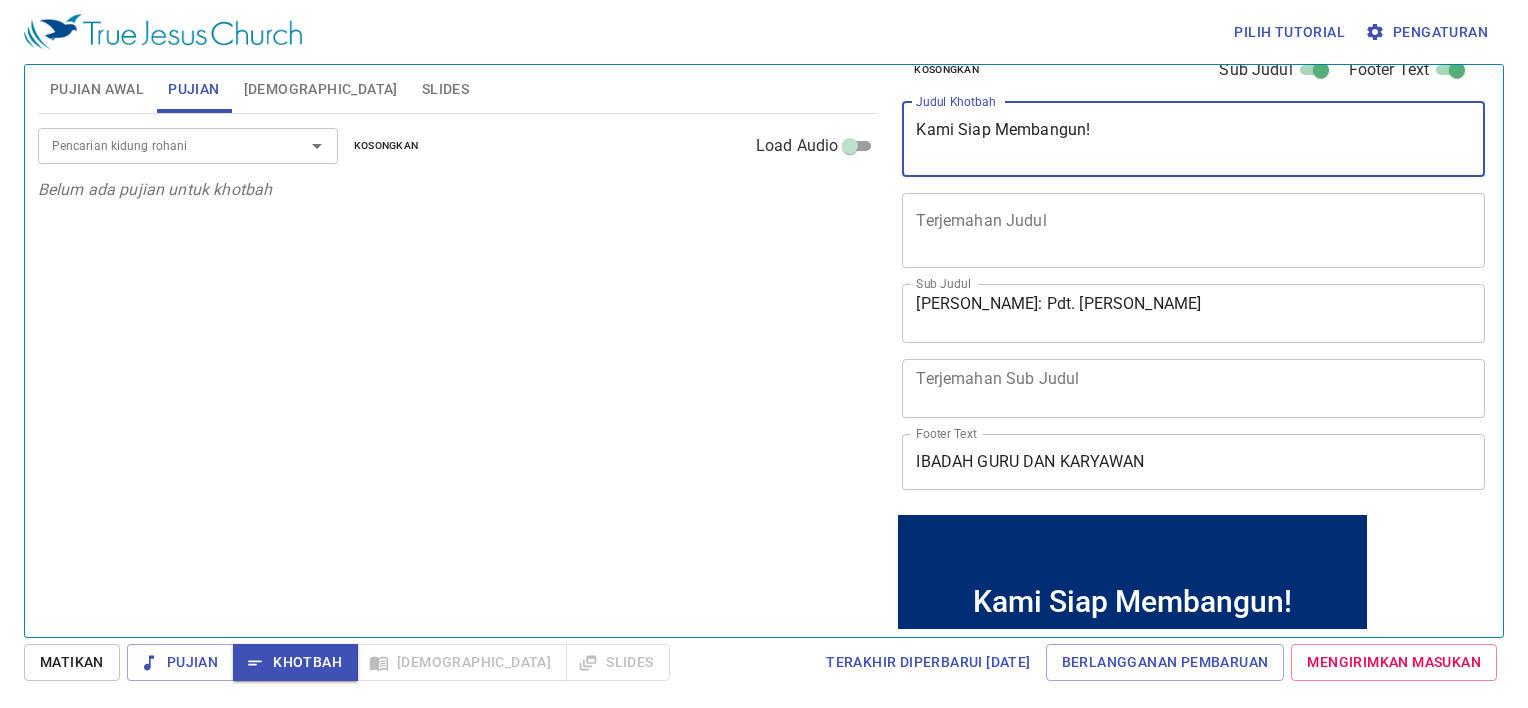 type on "Kami Siap Membangun!" 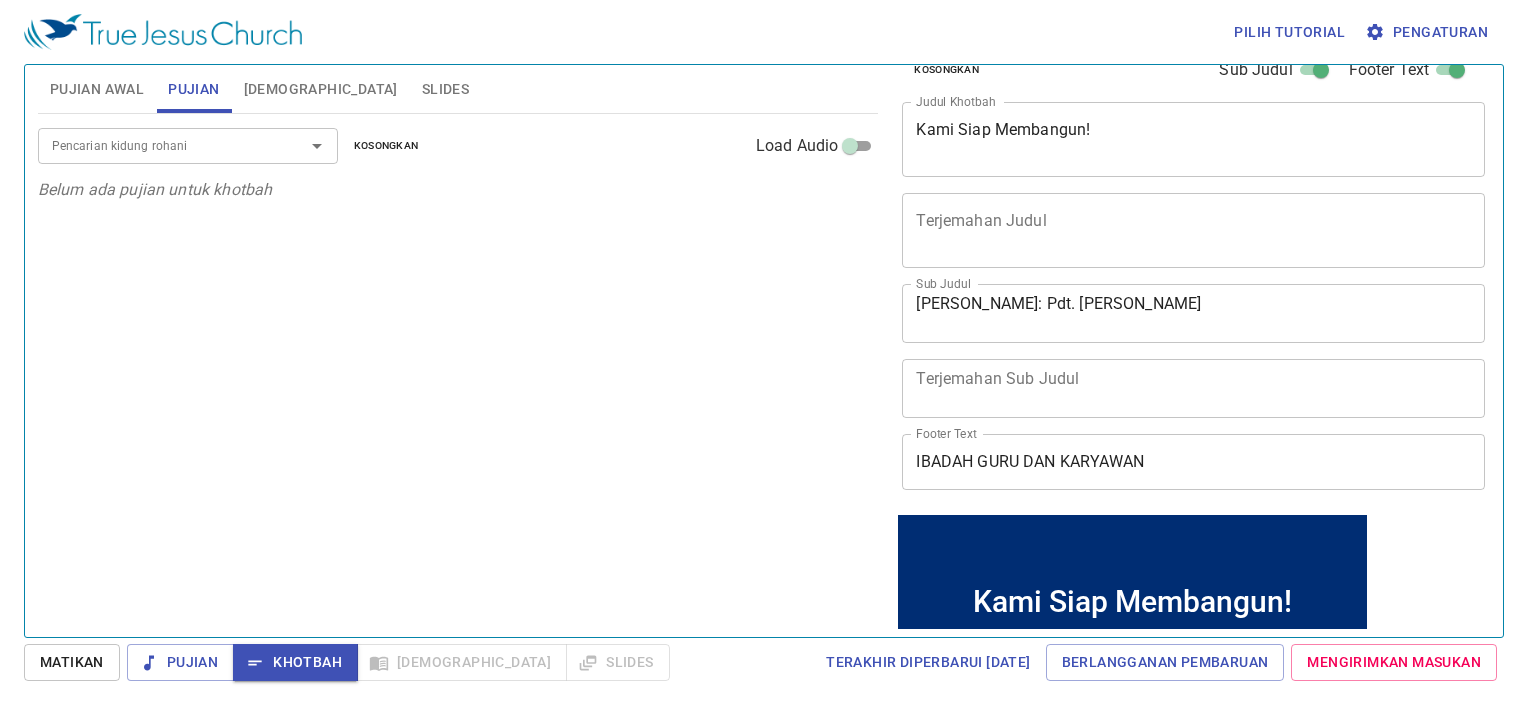 click on "Pencarian kidung rohani Pencarian kidung rohani   Kosongkan Load Audio Belum ada pujian untuk khotbah" at bounding box center [458, 367] 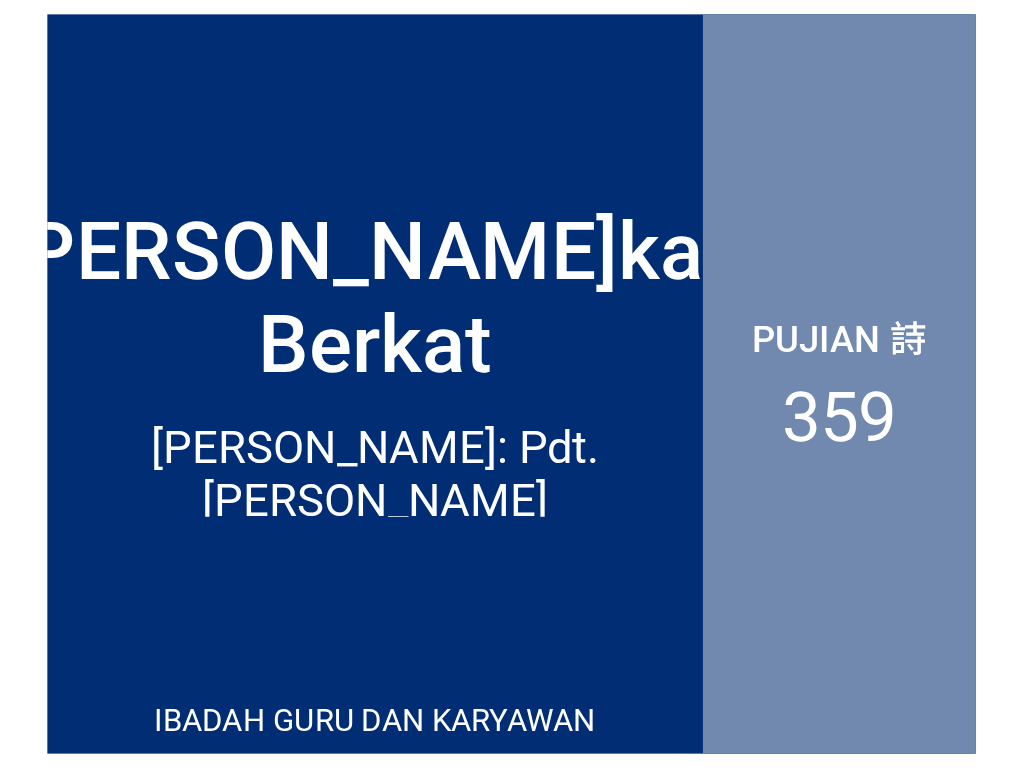 scroll, scrollTop: 0, scrollLeft: 0, axis: both 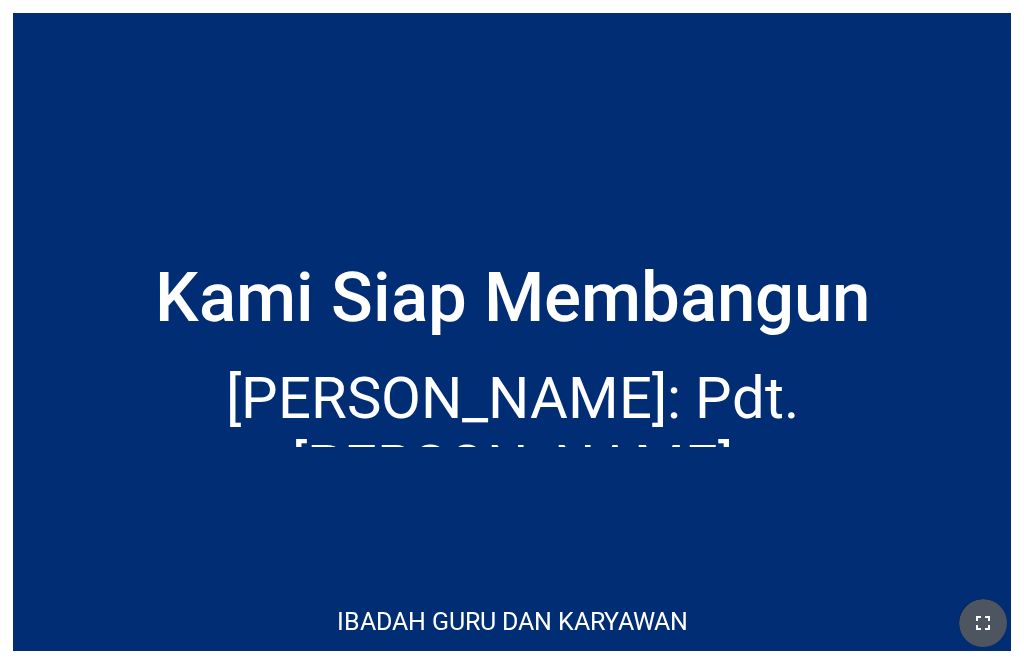 click 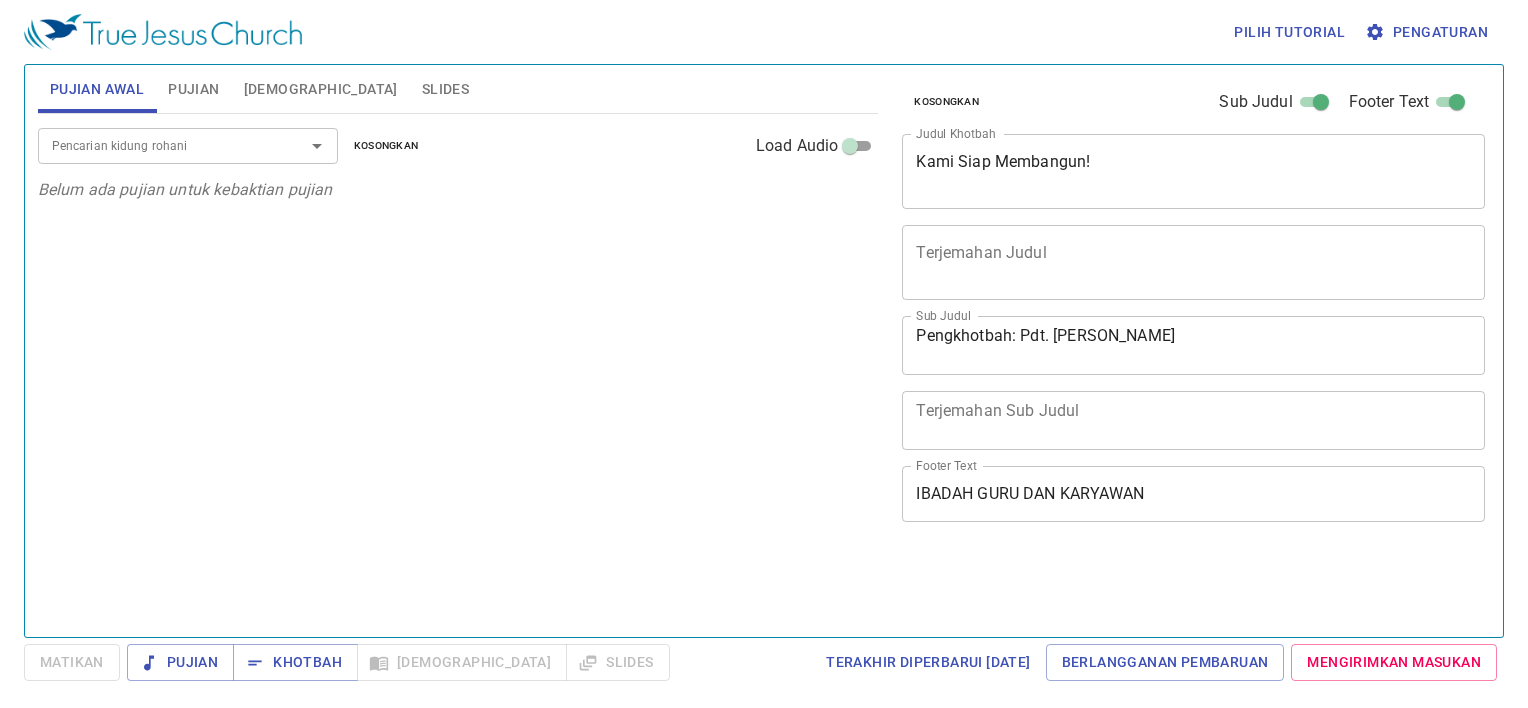 scroll, scrollTop: 0, scrollLeft: 0, axis: both 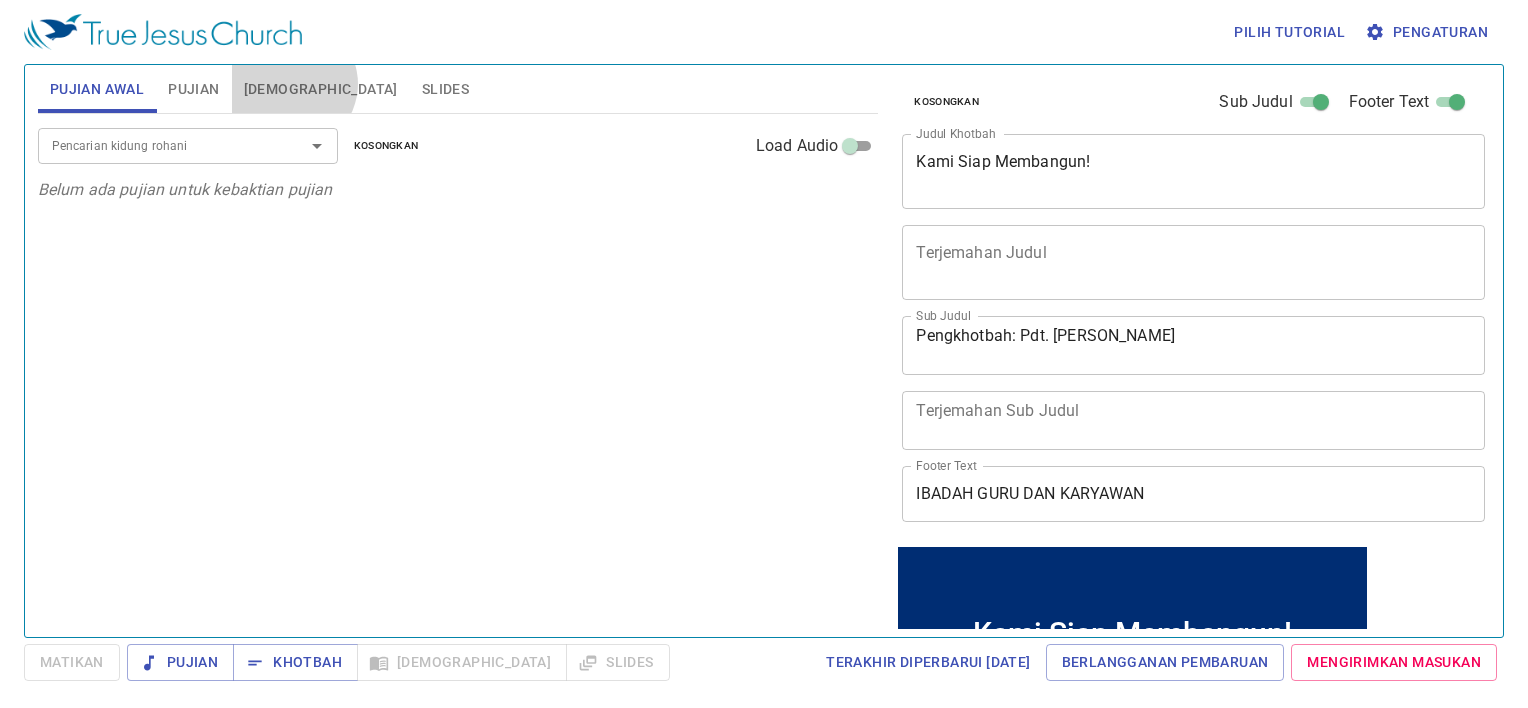 click on "Alkitab" at bounding box center [321, 89] 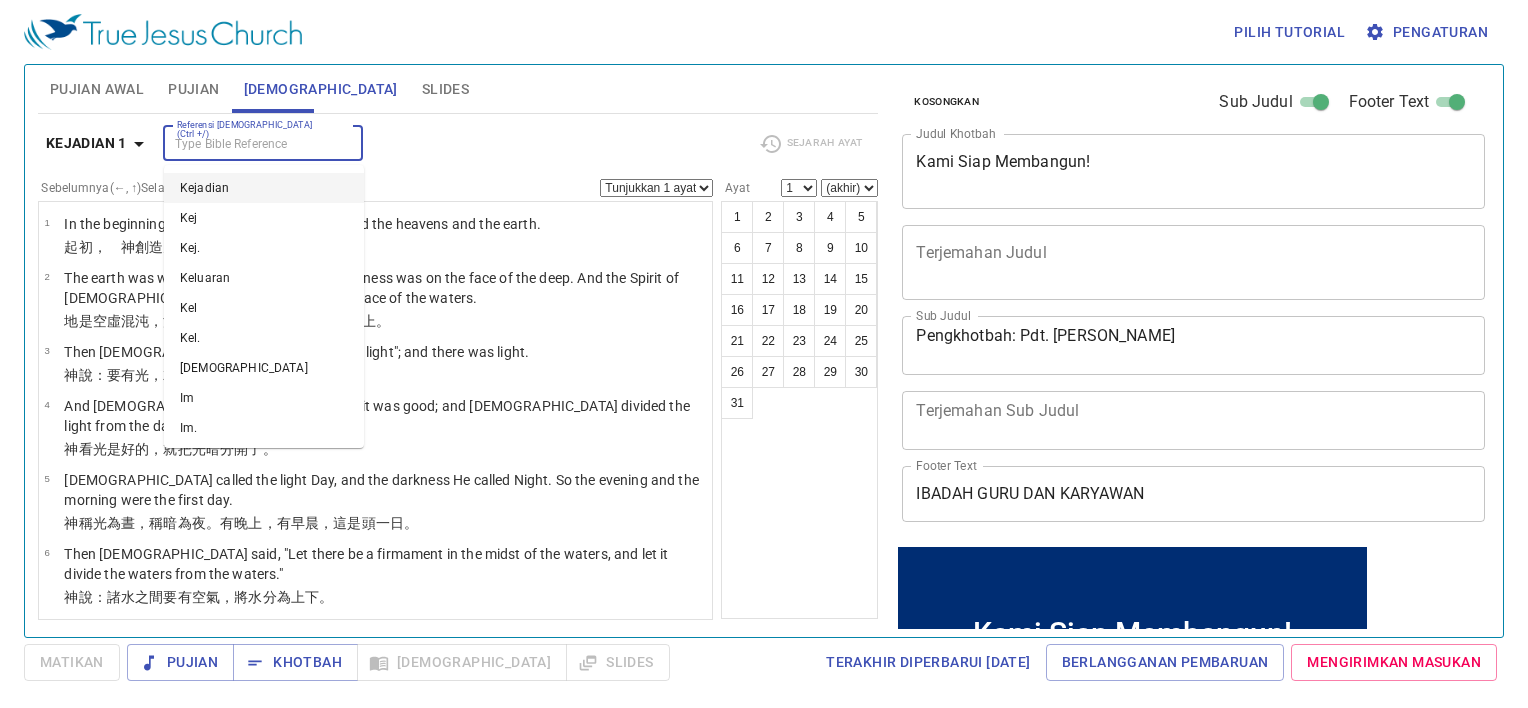 click on "Referensi [DEMOGRAPHIC_DATA] (Ctrl +/)" at bounding box center [246, 143] 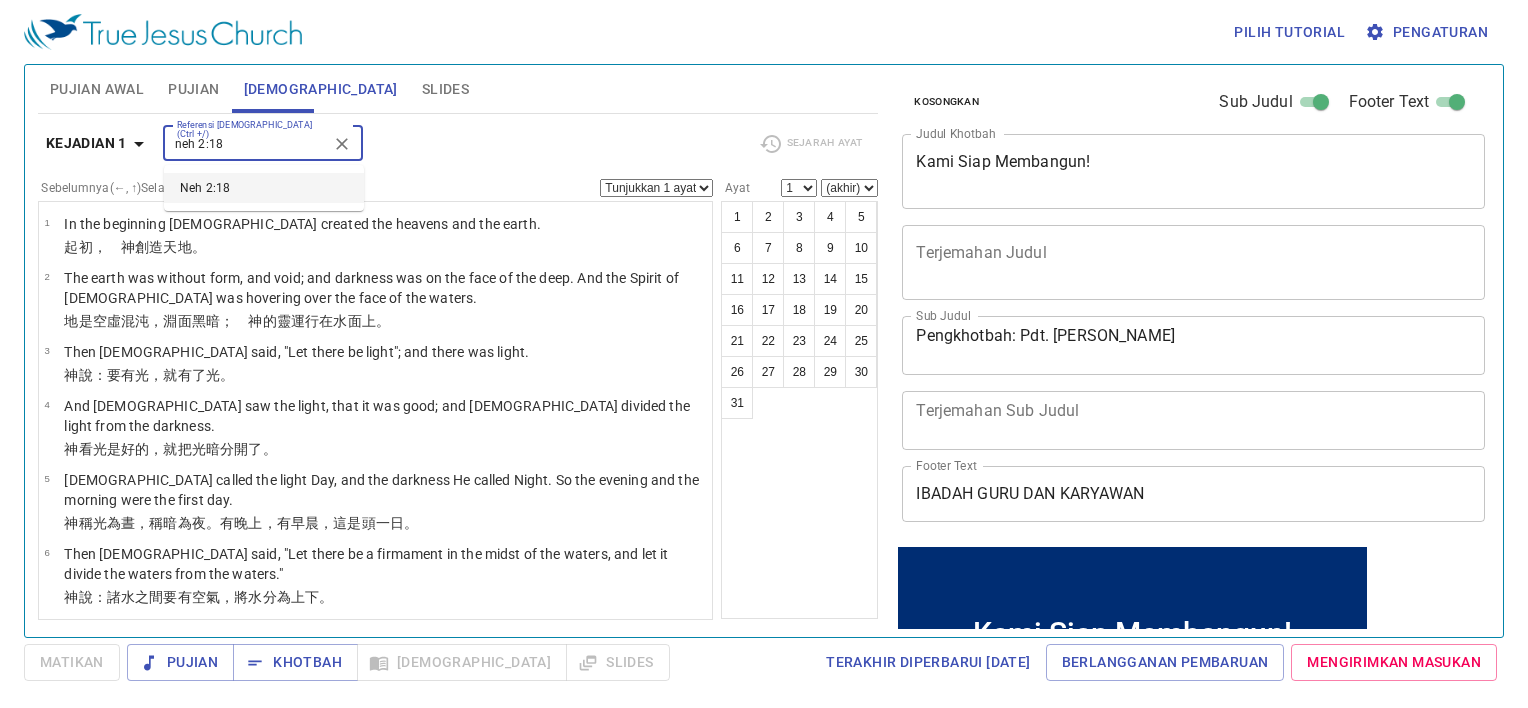 type on "neh 2:18" 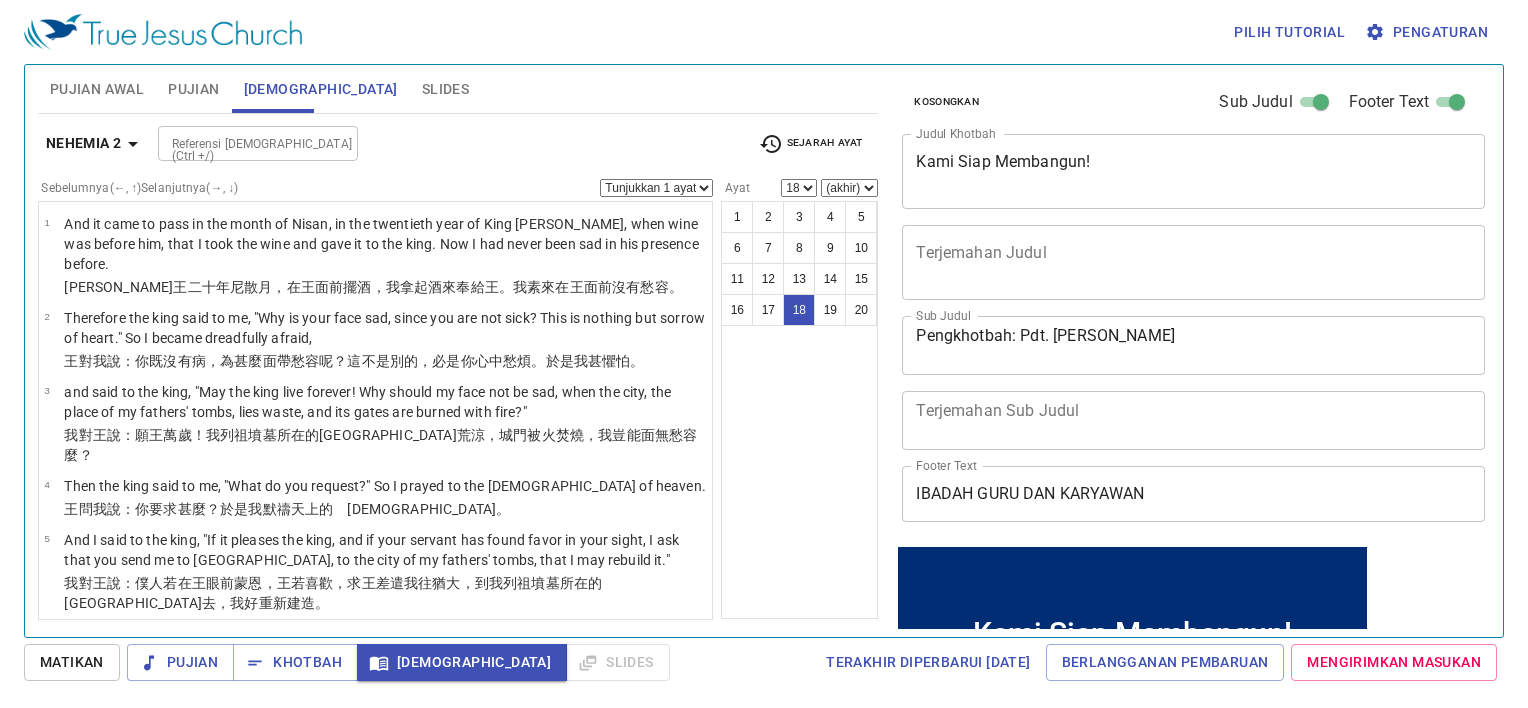 scroll, scrollTop: 1275, scrollLeft: 0, axis: vertical 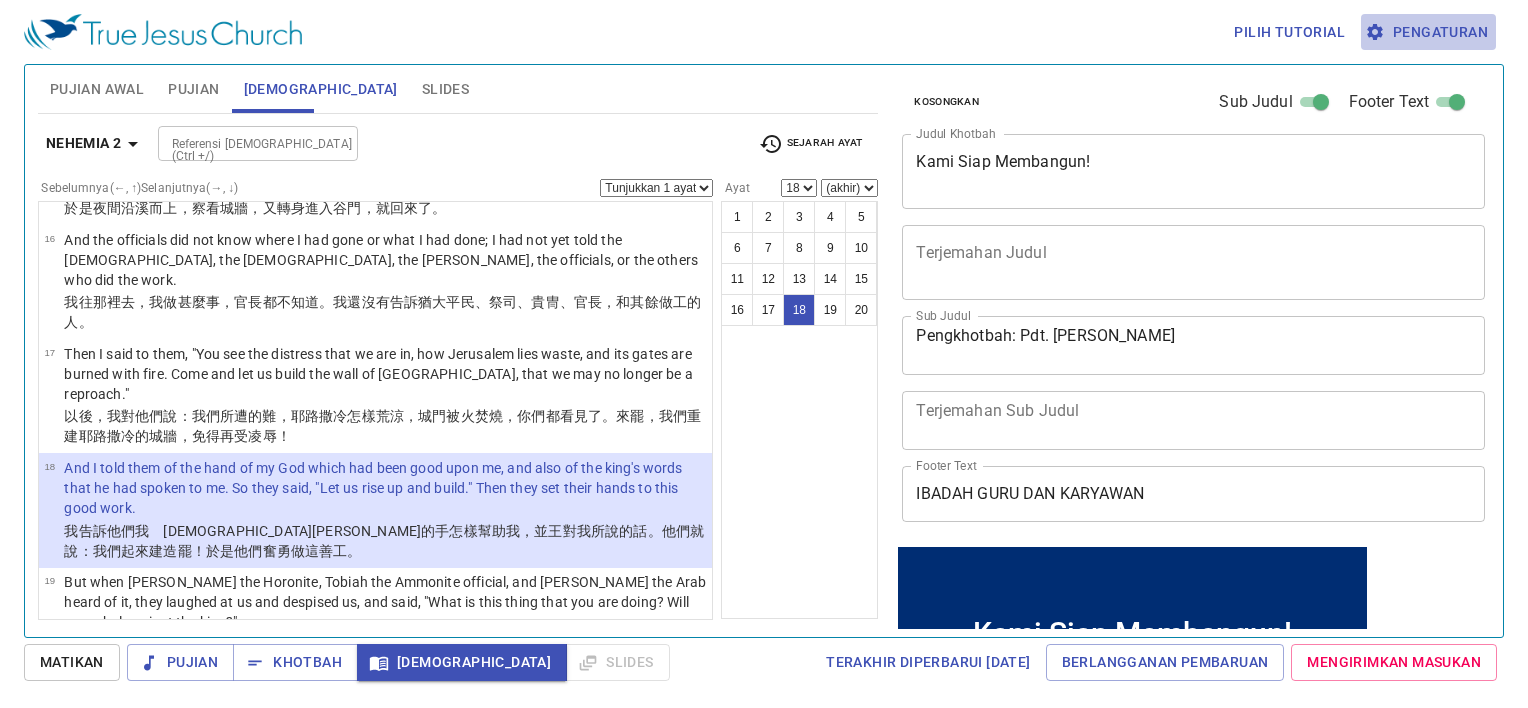 click on "Pengaturan" at bounding box center (1428, 32) 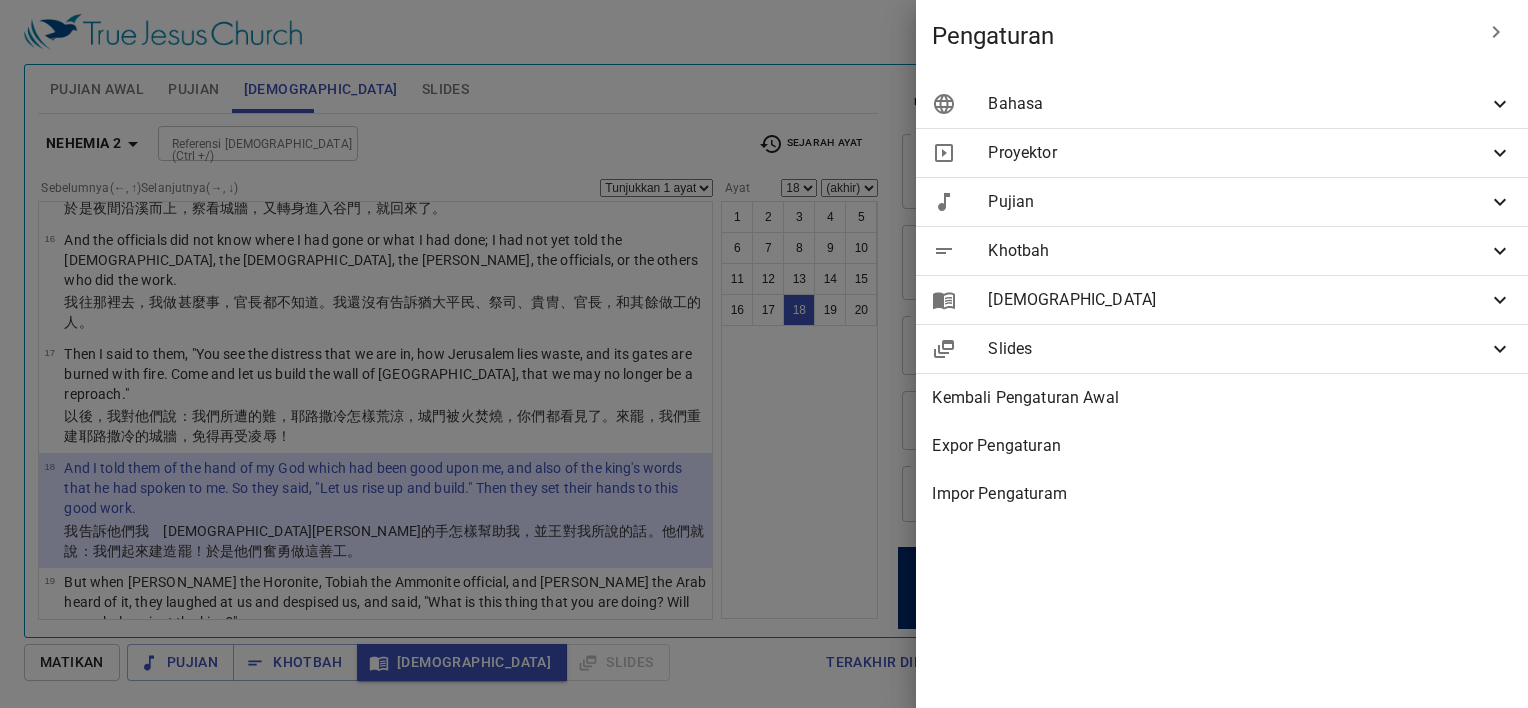 click on "Bahasa" at bounding box center [1222, 104] 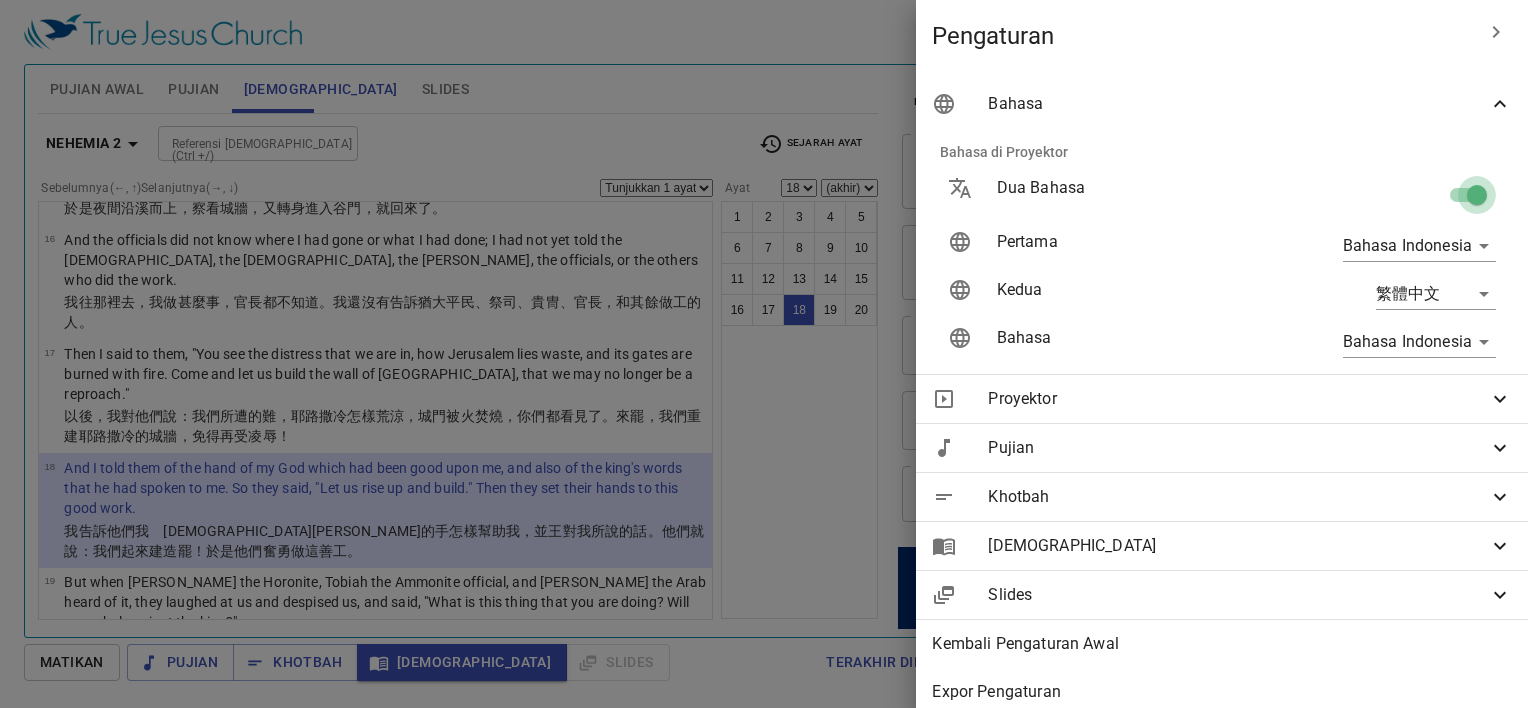 click at bounding box center [1477, 199] 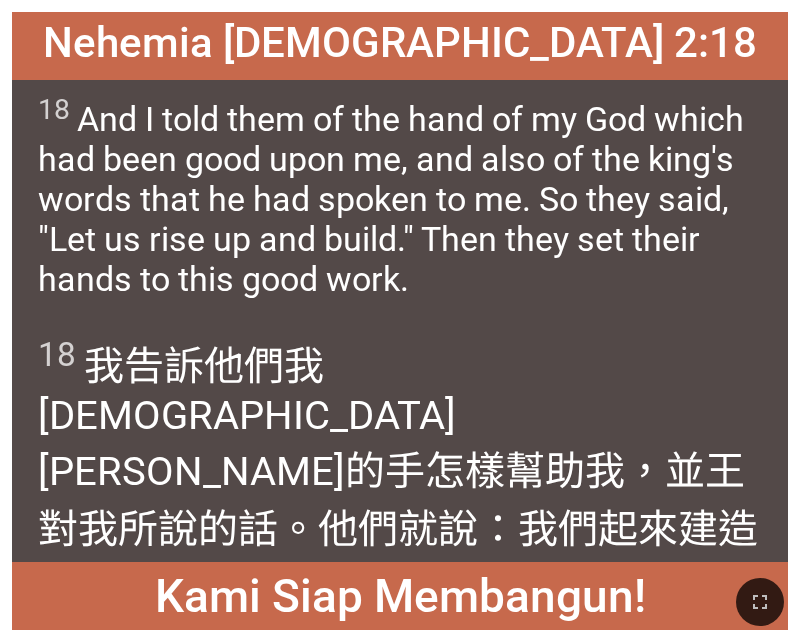 scroll, scrollTop: 0, scrollLeft: 0, axis: both 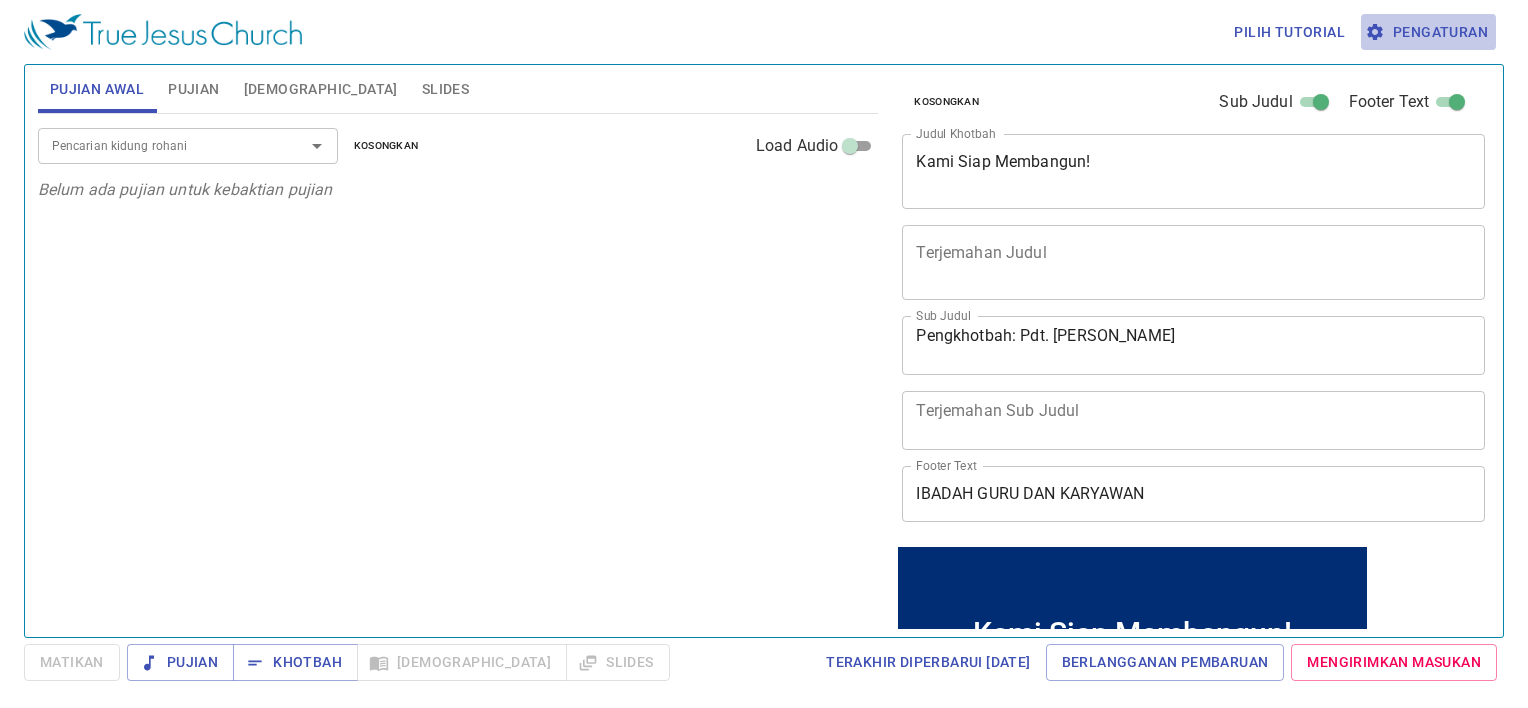 click on "Pengaturan" at bounding box center [1428, 32] 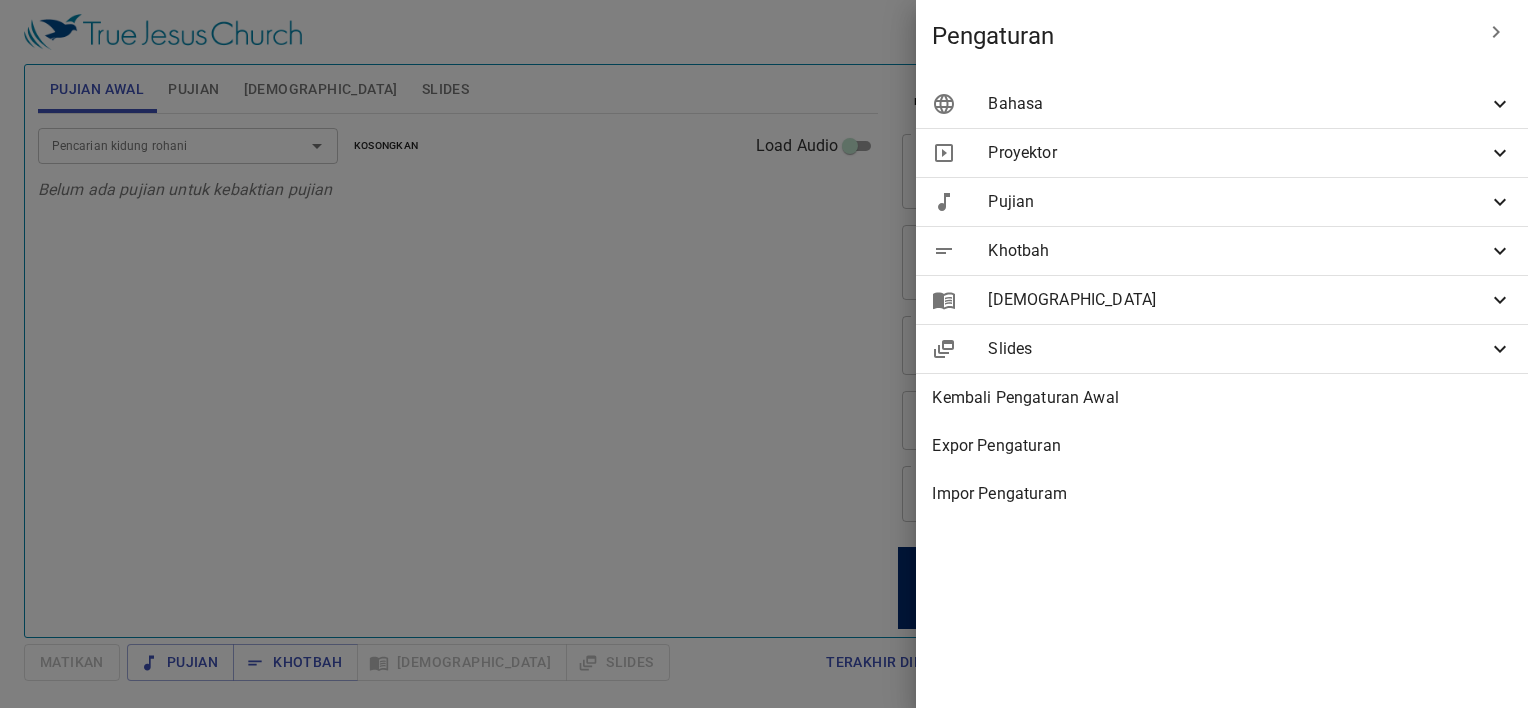 click on "Bahasa" at bounding box center [1238, 104] 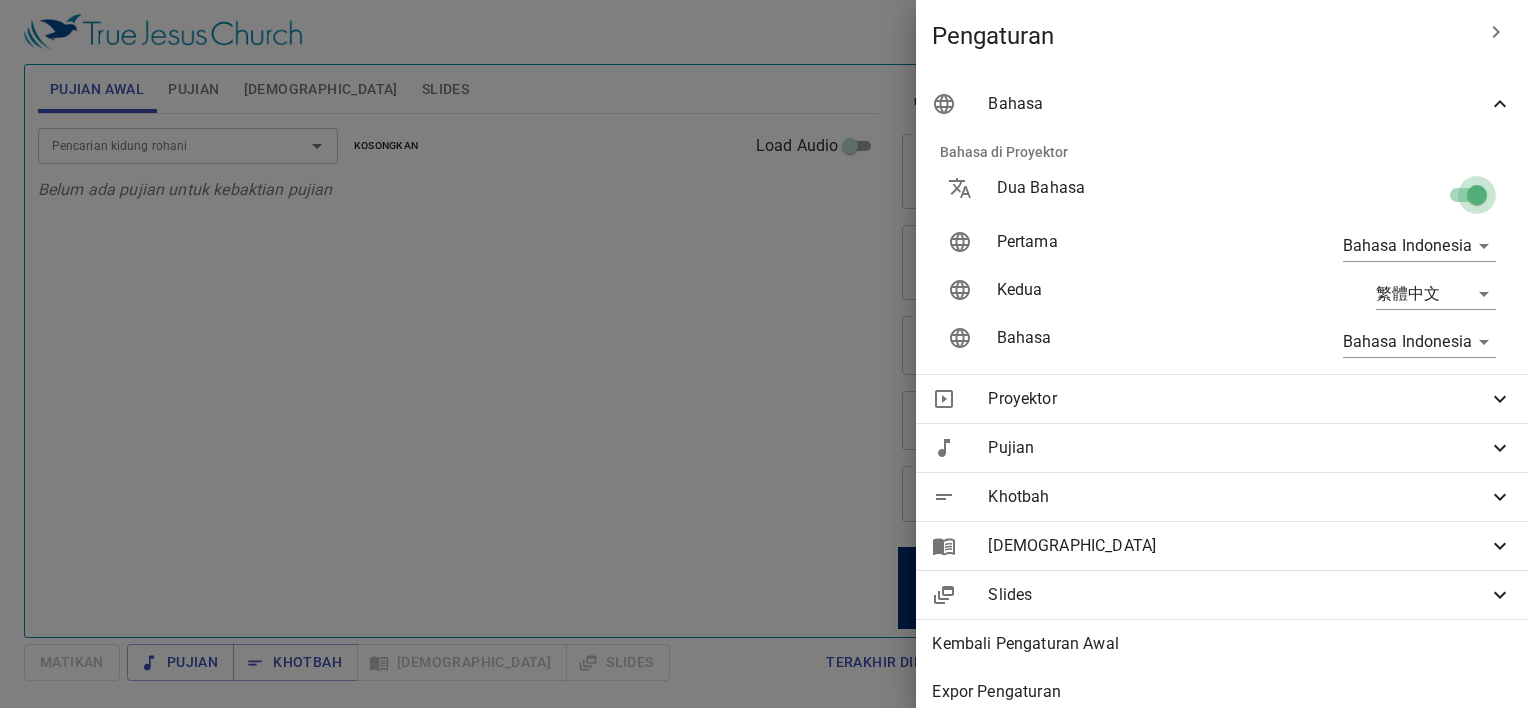 click at bounding box center (1477, 199) 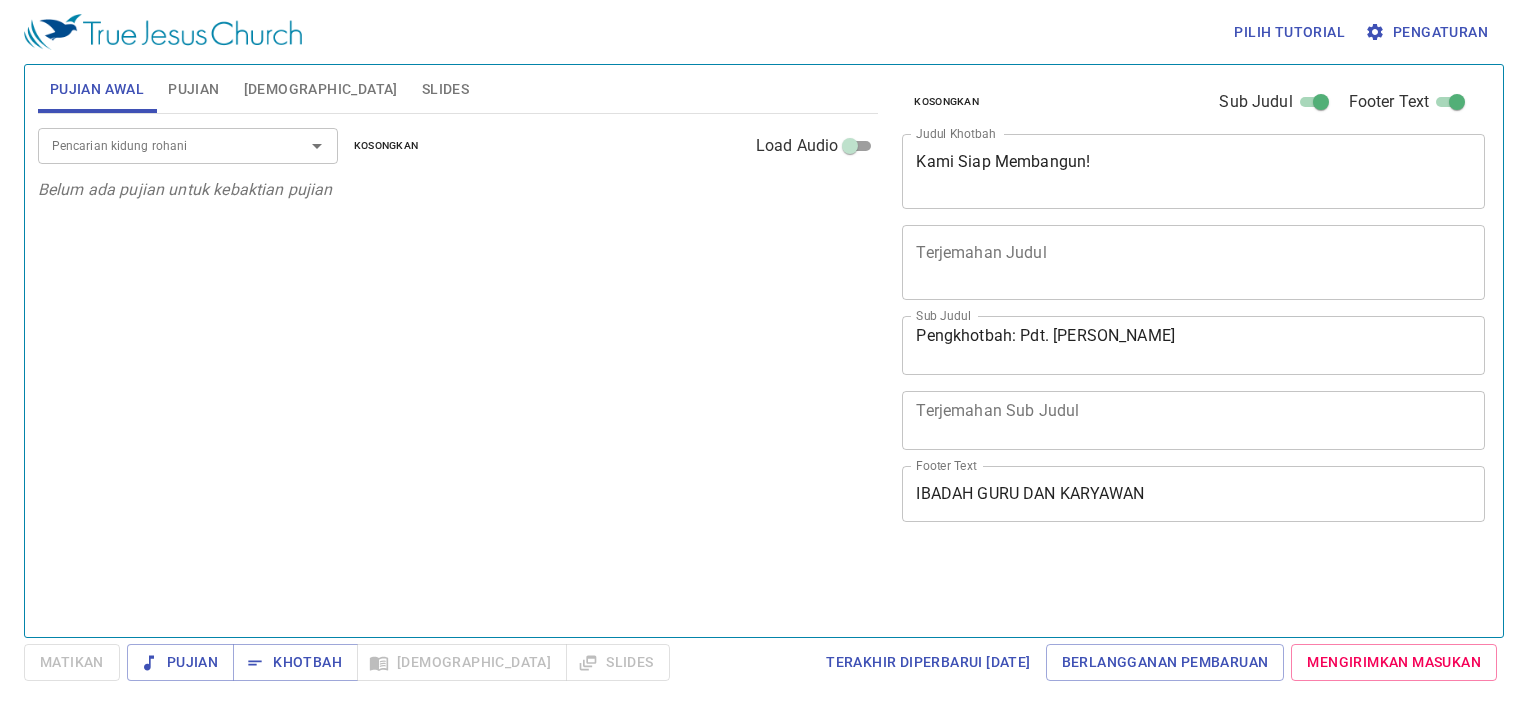 scroll, scrollTop: 0, scrollLeft: 0, axis: both 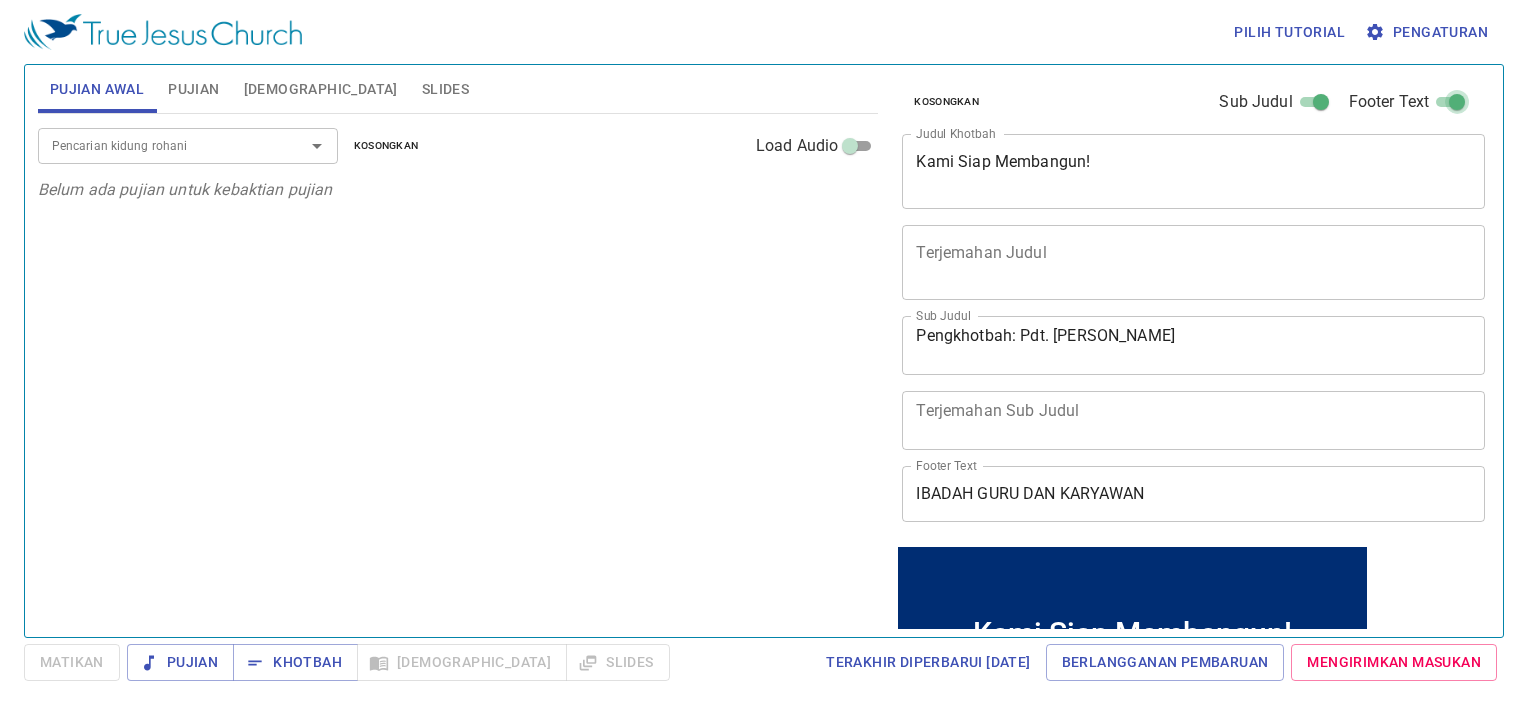 click on "Footer Text" at bounding box center [1457, 106] 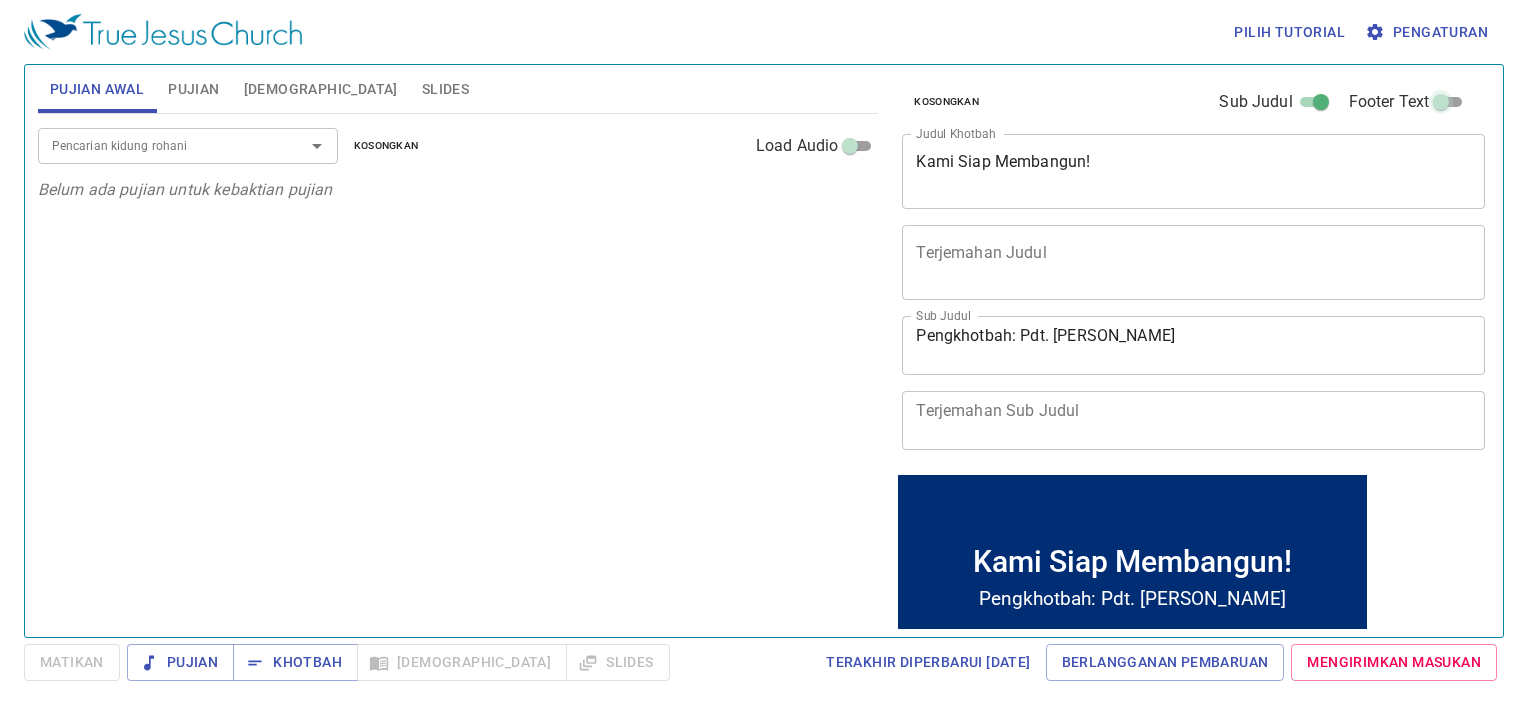 click on "Footer Text" at bounding box center (1441, 106) 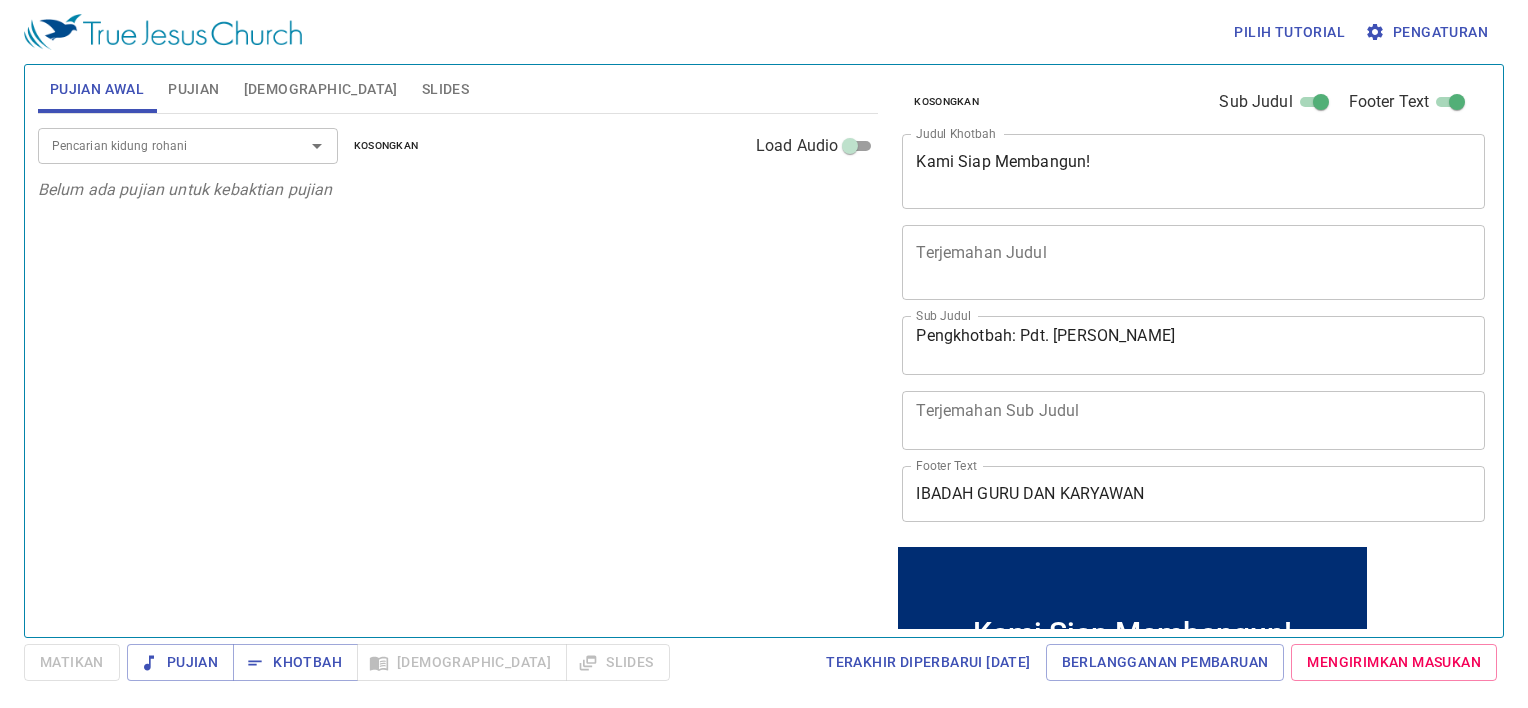 click on "Sub Judul" at bounding box center [1321, 106] 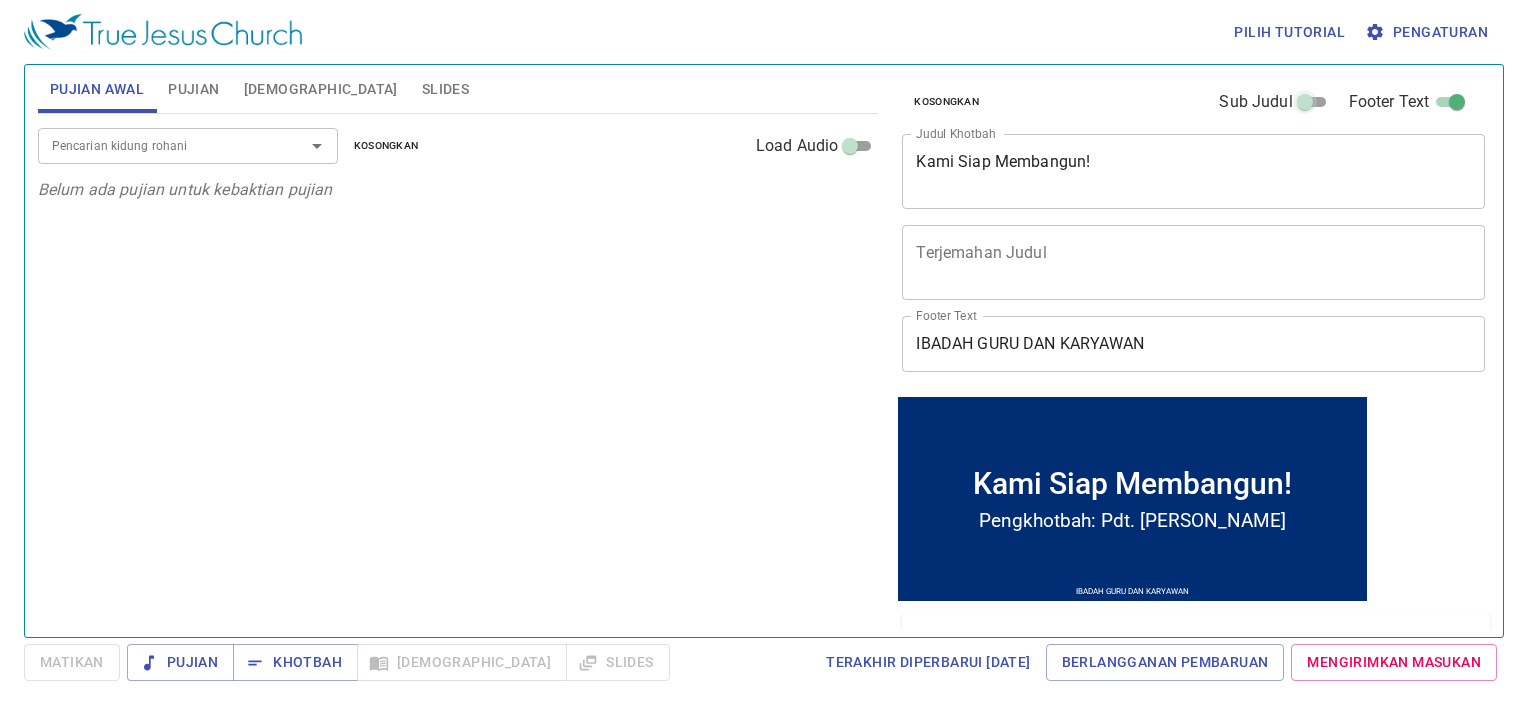 click on "Sub Judul" at bounding box center (1305, 106) 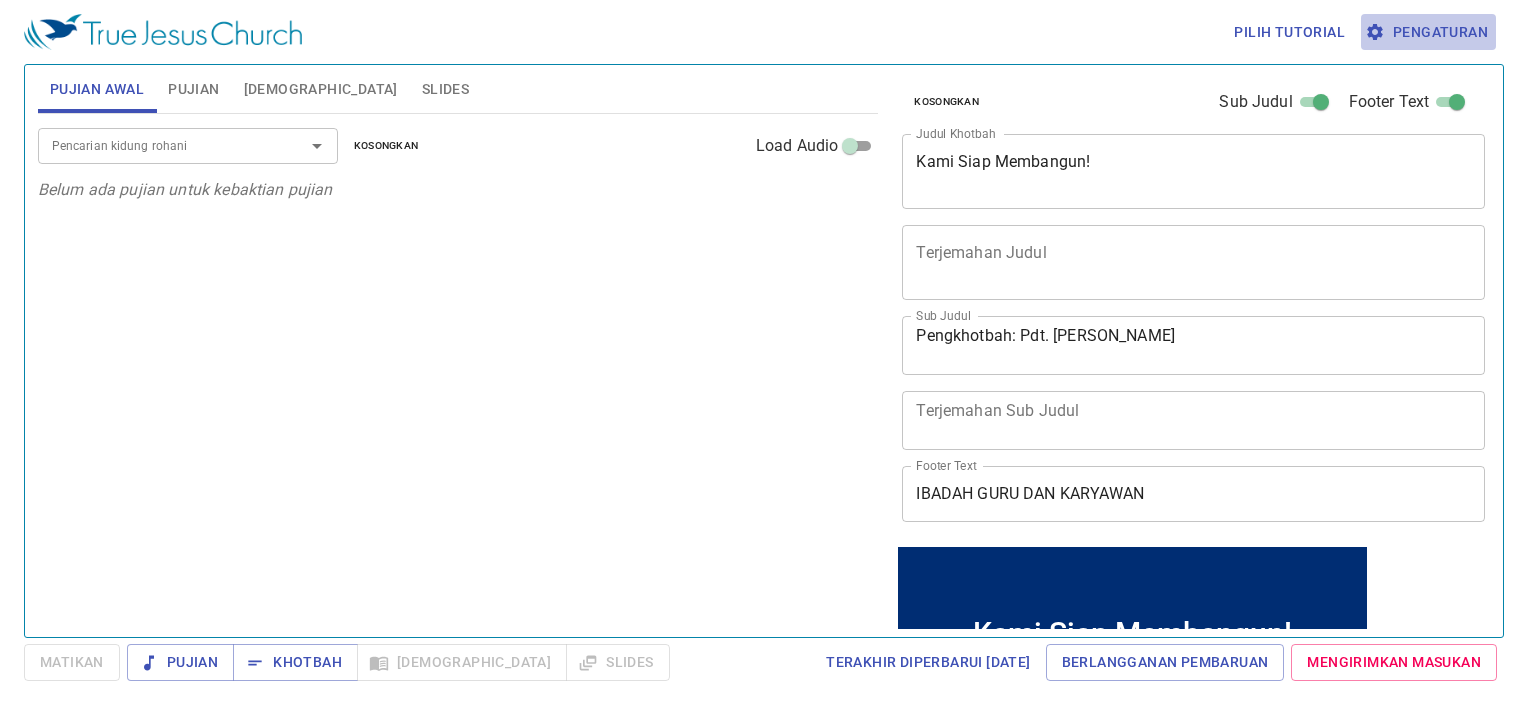 click on "Pengaturan" at bounding box center (1428, 32) 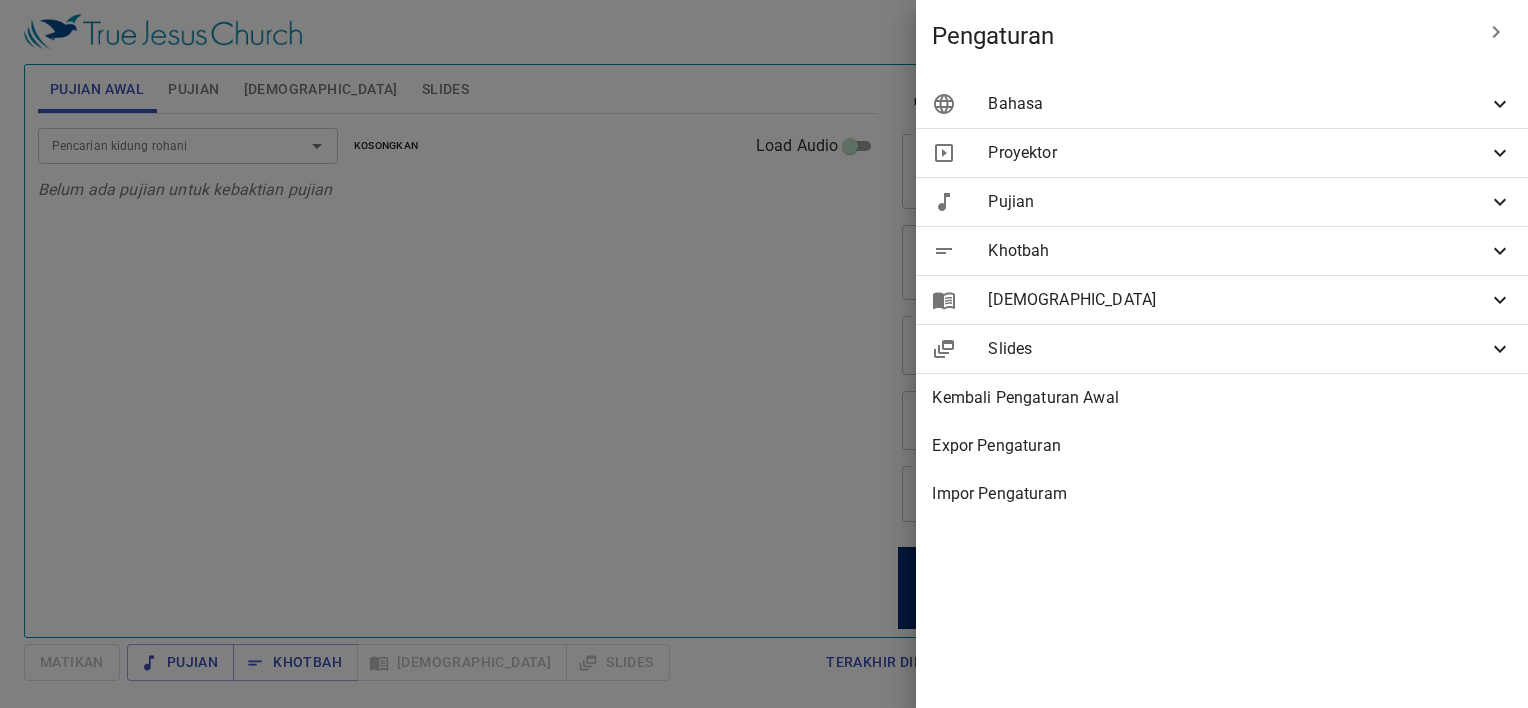 click on "Bahasa" at bounding box center (1238, 104) 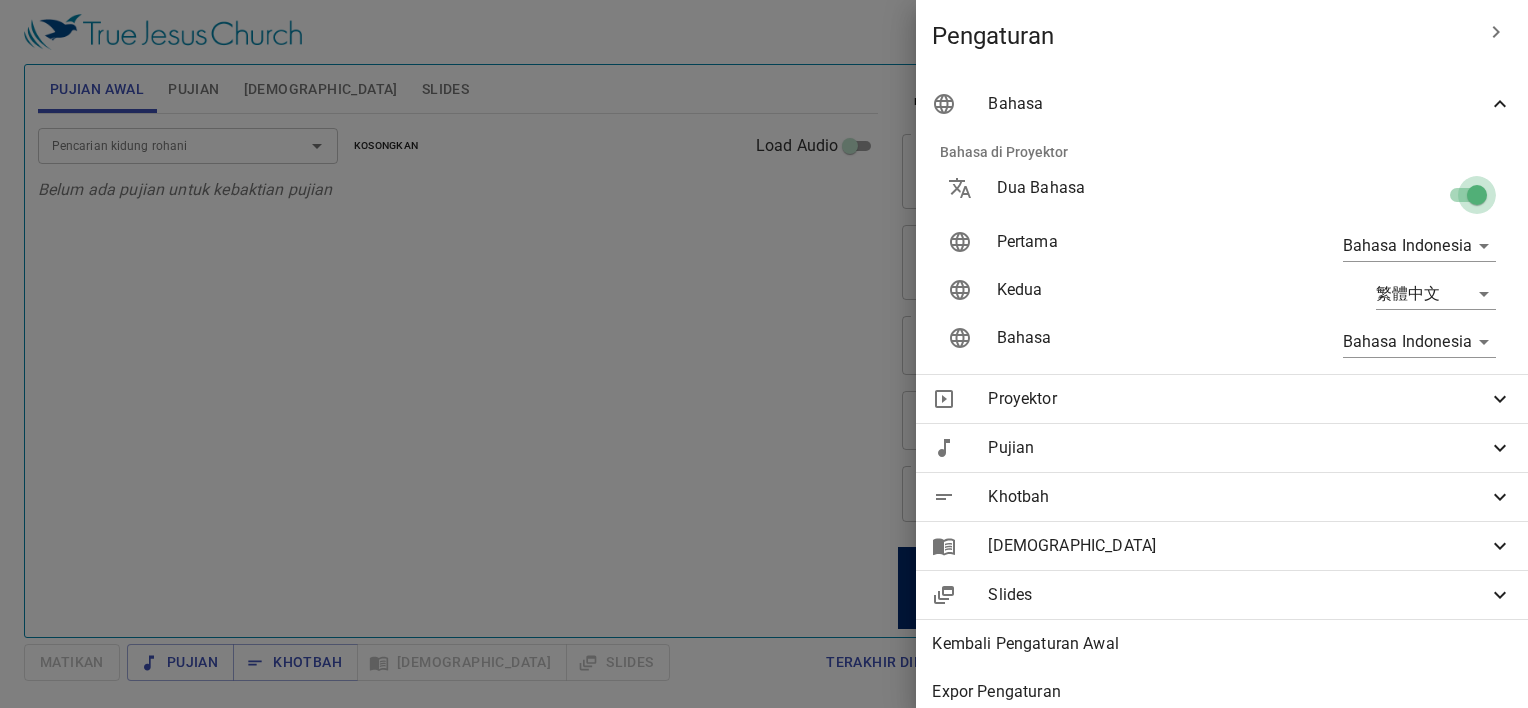 click at bounding box center [1477, 199] 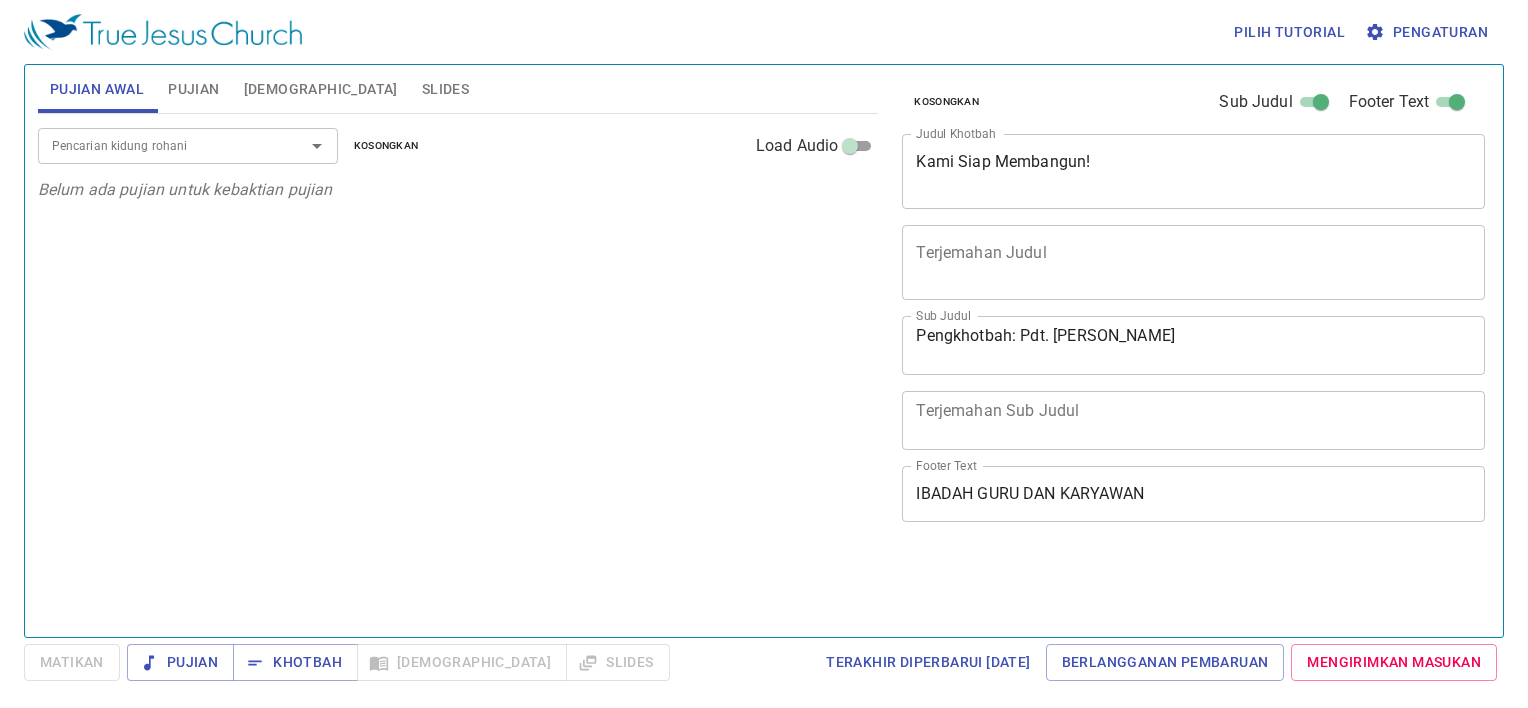 scroll, scrollTop: 0, scrollLeft: 0, axis: both 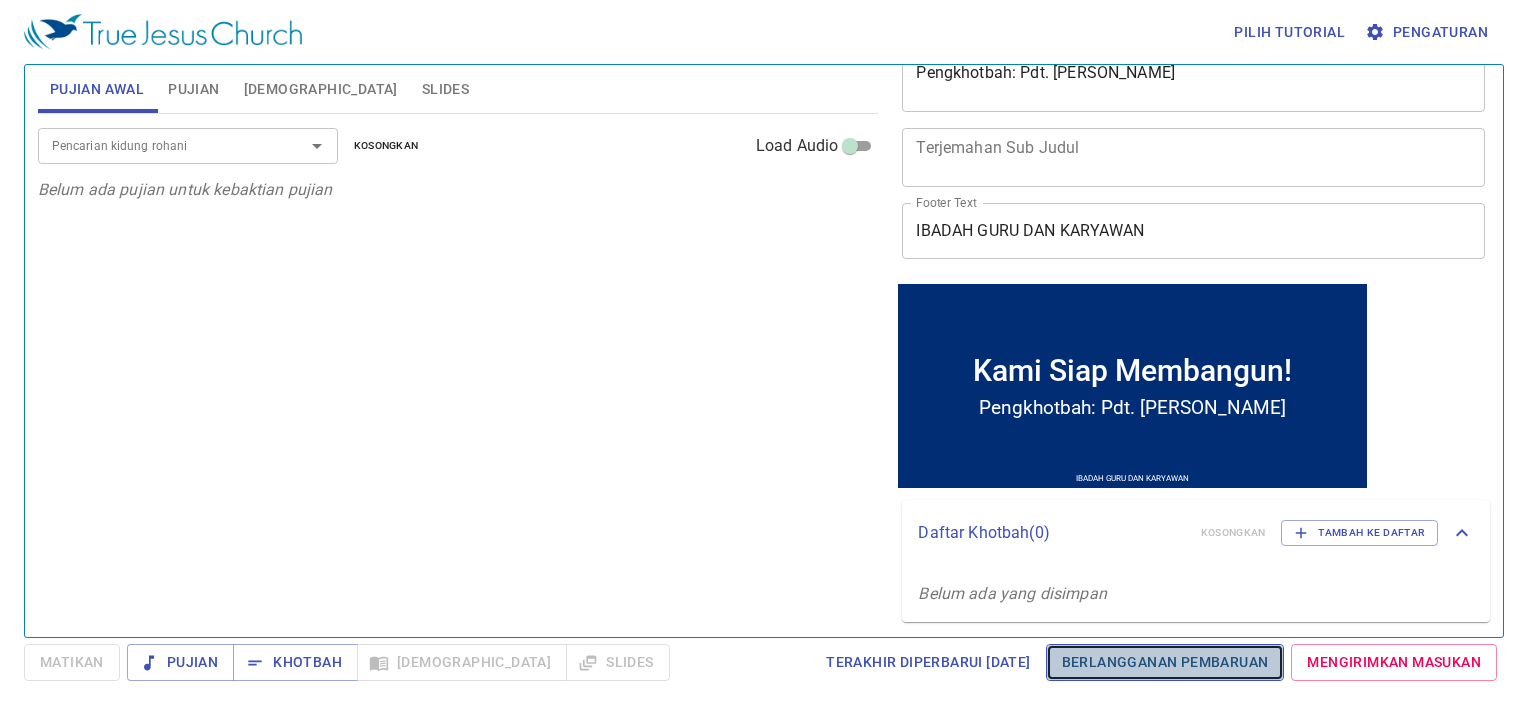 click on "Berlangganan Pembaruan" at bounding box center [1165, 662] 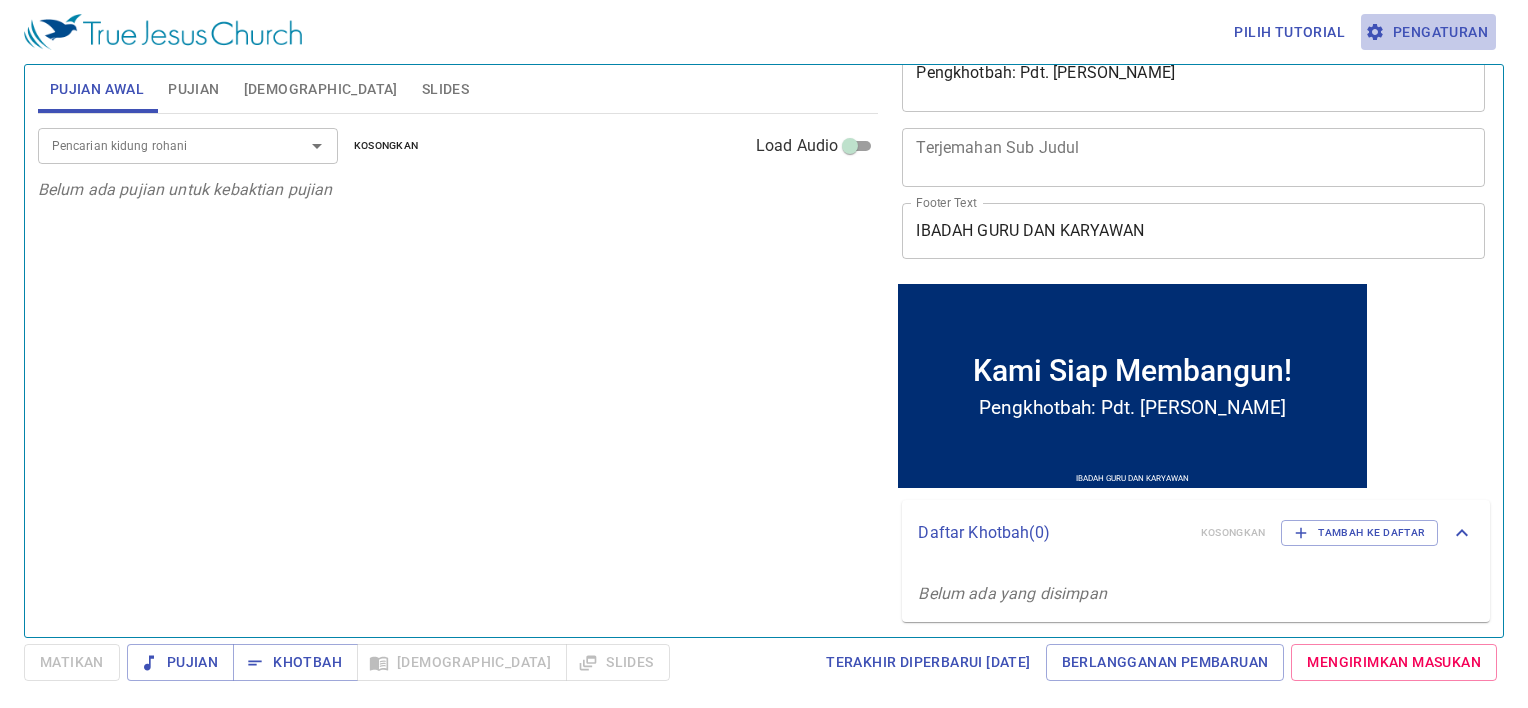 click on "Pengaturan" at bounding box center [1428, 32] 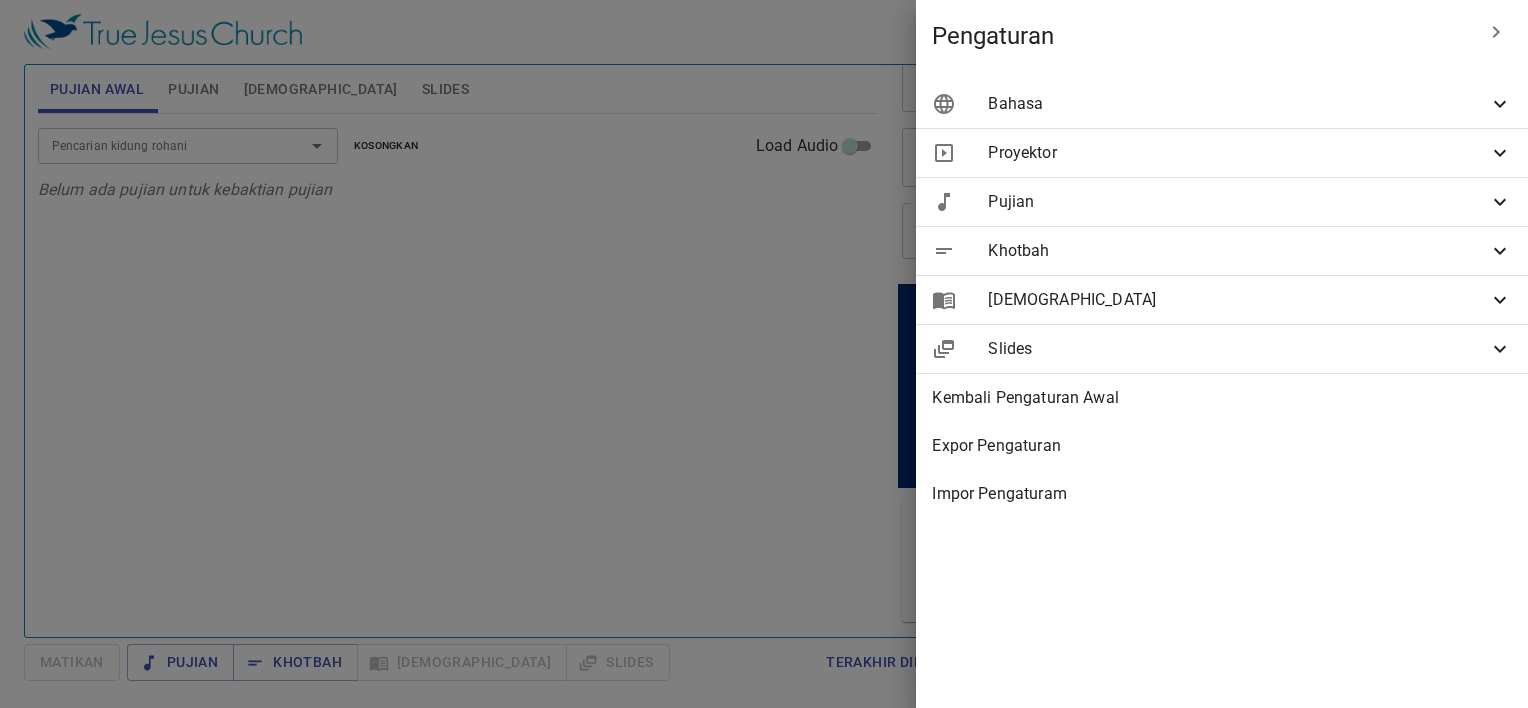 click on "Bahasa" at bounding box center (1238, 104) 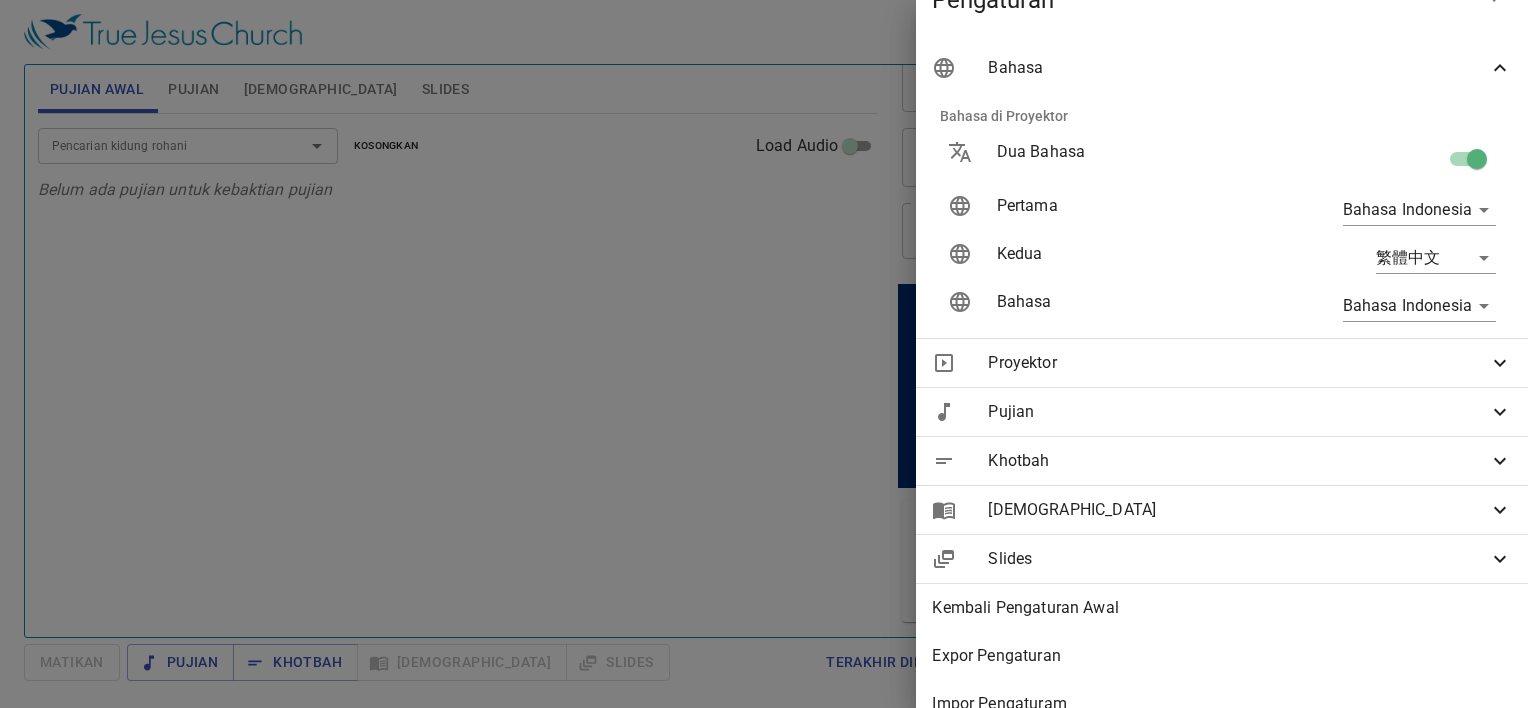 scroll, scrollTop: 40, scrollLeft: 0, axis: vertical 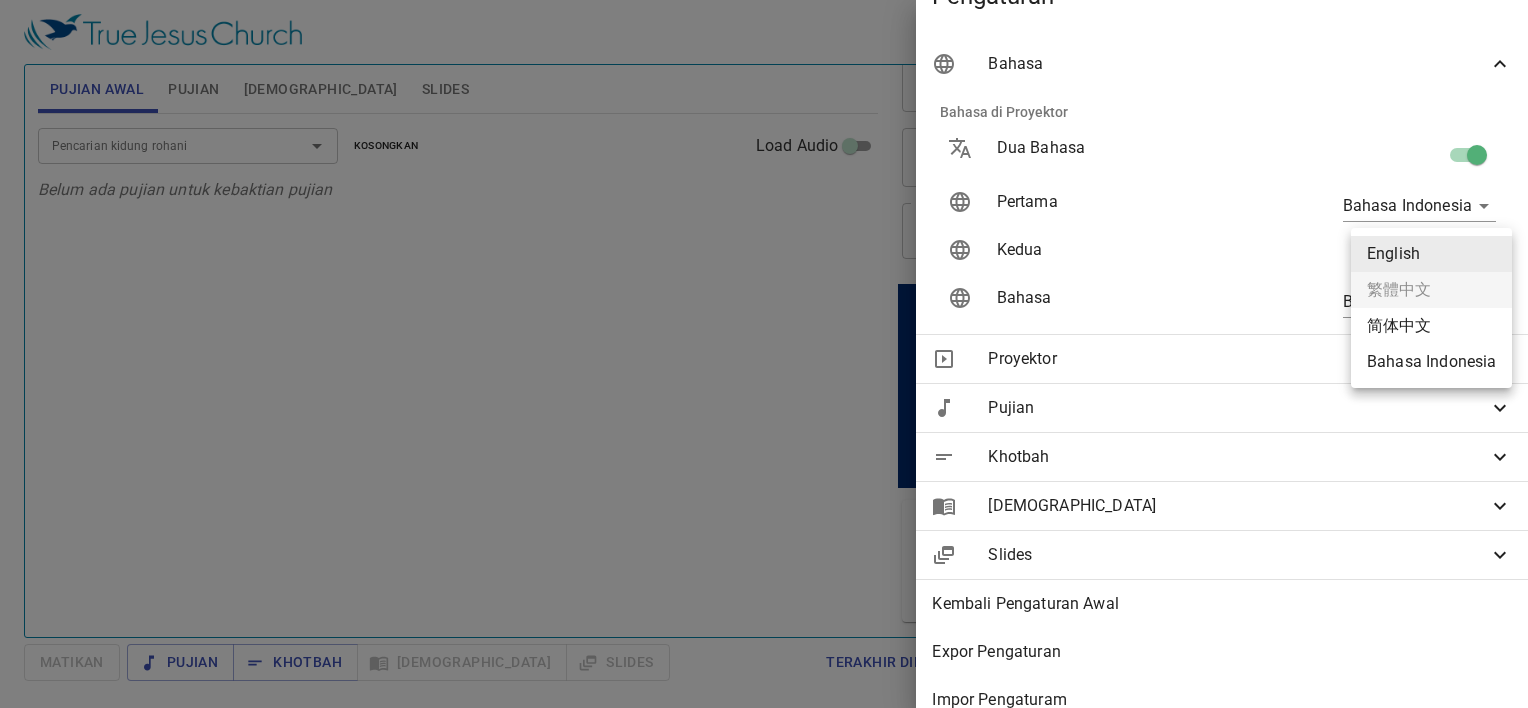 click on "Pilih tutorial Pengaturan Pujian Awal Pujian Alkitab Slides Pencarian kidung rohani Pencarian kidung rohani   Kosongkan Load Audio Belum ada pujian untuk kebaktian pujian Pencarian kidung rohani Pencarian kidung rohani   Kosongkan Load Audio Belum ada pujian untuk khotbah Kejadian 1 Referensi Alkitab (Ctrl +/) Referensi Alkitab (Ctrl +/)   Sejarah Ayat   Sebelumnya  (←, ↑)     Selanjutnya  (→, ↓) Tunjukkan 1 ayat Tunjukkan 2 ayat Tunjukkan 3 ayat Tunjukkan 4 ayat Tunjukkan 5 ayat 1 In the beginning God created the heavens and the earth.   ﻿起初 ，　神 創造 天 地 。 2 The earth was without form, and void; and darkness was on the face of the deep. And the Spirit of God was hovering over the face of the waters.   地 是 空虛 混沌 ，淵 面 黑暗 ；　神 的靈 運行 在水 面 上 。 3 Then God said, "Let there be light"; and there was light.   神 說 ：要有 光 ，就有了光 。 4   神 看 光 是好的 ，就把光 暗 分開了 。 5   神 稱 光 為晝 6" at bounding box center [764, 354] 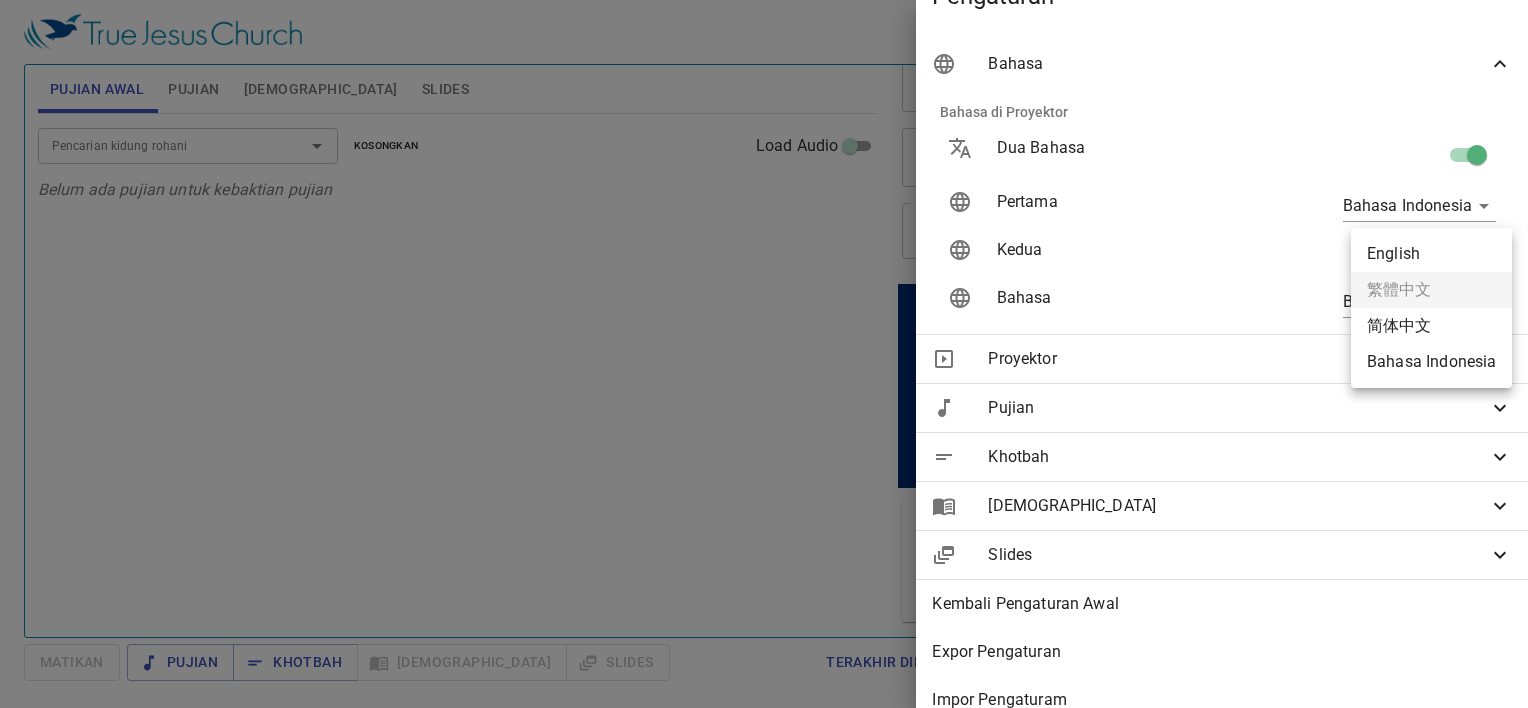 click at bounding box center (764, 354) 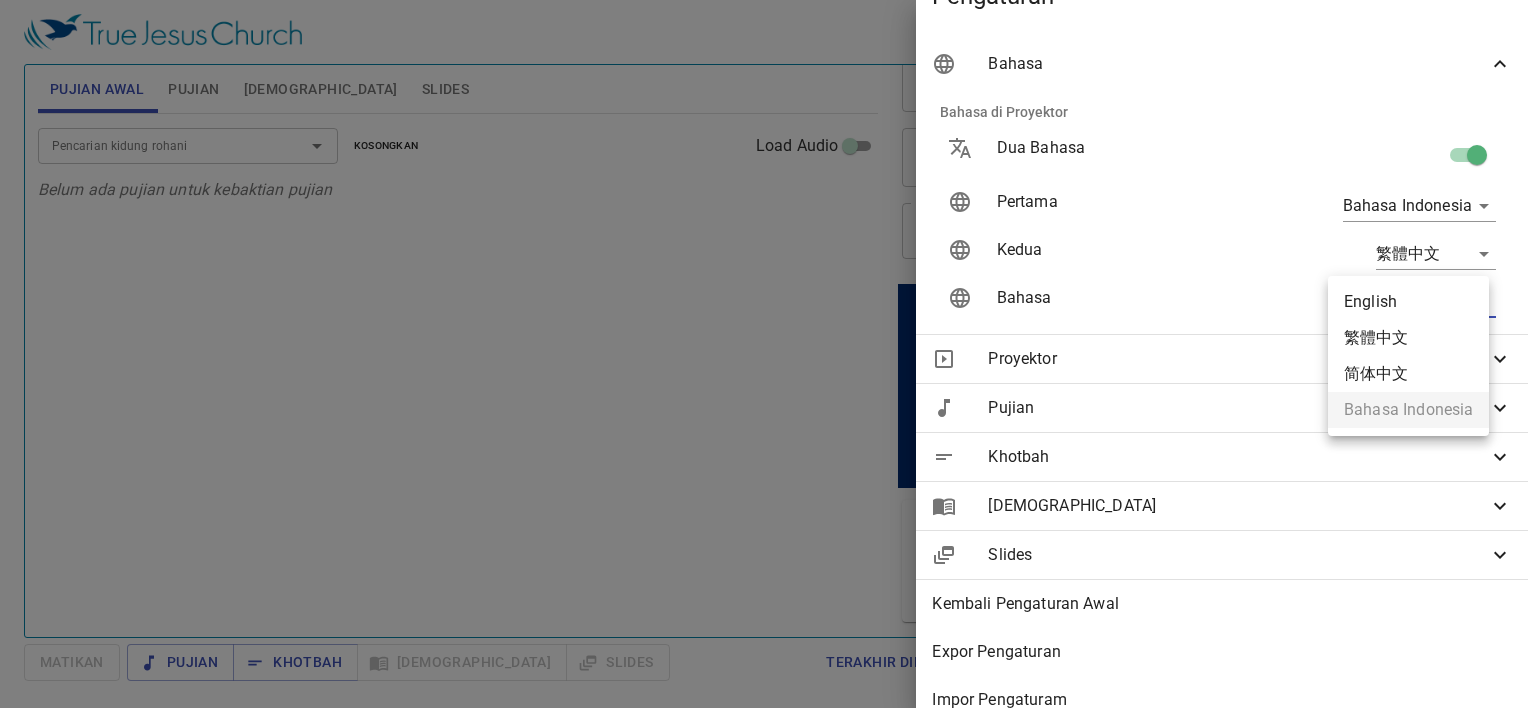 click on "Pilih tutorial Pengaturan Pujian Awal Pujian Alkitab Slides Pencarian kidung rohani Pencarian kidung rohani   Kosongkan Load Audio Belum ada pujian untuk kebaktian pujian Pencarian kidung rohani Pencarian kidung rohani   Kosongkan Load Audio Belum ada pujian untuk khotbah Kejadian 1 Referensi Alkitab (Ctrl +/) Referensi Alkitab (Ctrl +/)   Sejarah Ayat   Sebelumnya  (←, ↑)     Selanjutnya  (→, ↓) Tunjukkan 1 ayat Tunjukkan 2 ayat Tunjukkan 3 ayat Tunjukkan 4 ayat Tunjukkan 5 ayat 1 In the beginning God created the heavens and the earth.   ﻿起初 ，　神 創造 天 地 。 2 The earth was without form, and void; and darkness was on the face of the deep. And the Spirit of God was hovering over the face of the waters.   地 是 空虛 混沌 ，淵 面 黑暗 ；　神 的靈 運行 在水 面 上 。 3 Then God said, "Let there be light"; and there was light.   神 說 ：要有 光 ，就有了光 。 4   神 看 光 是好的 ，就把光 暗 分開了 。 5   神 稱 光 為晝 6" at bounding box center [764, 354] 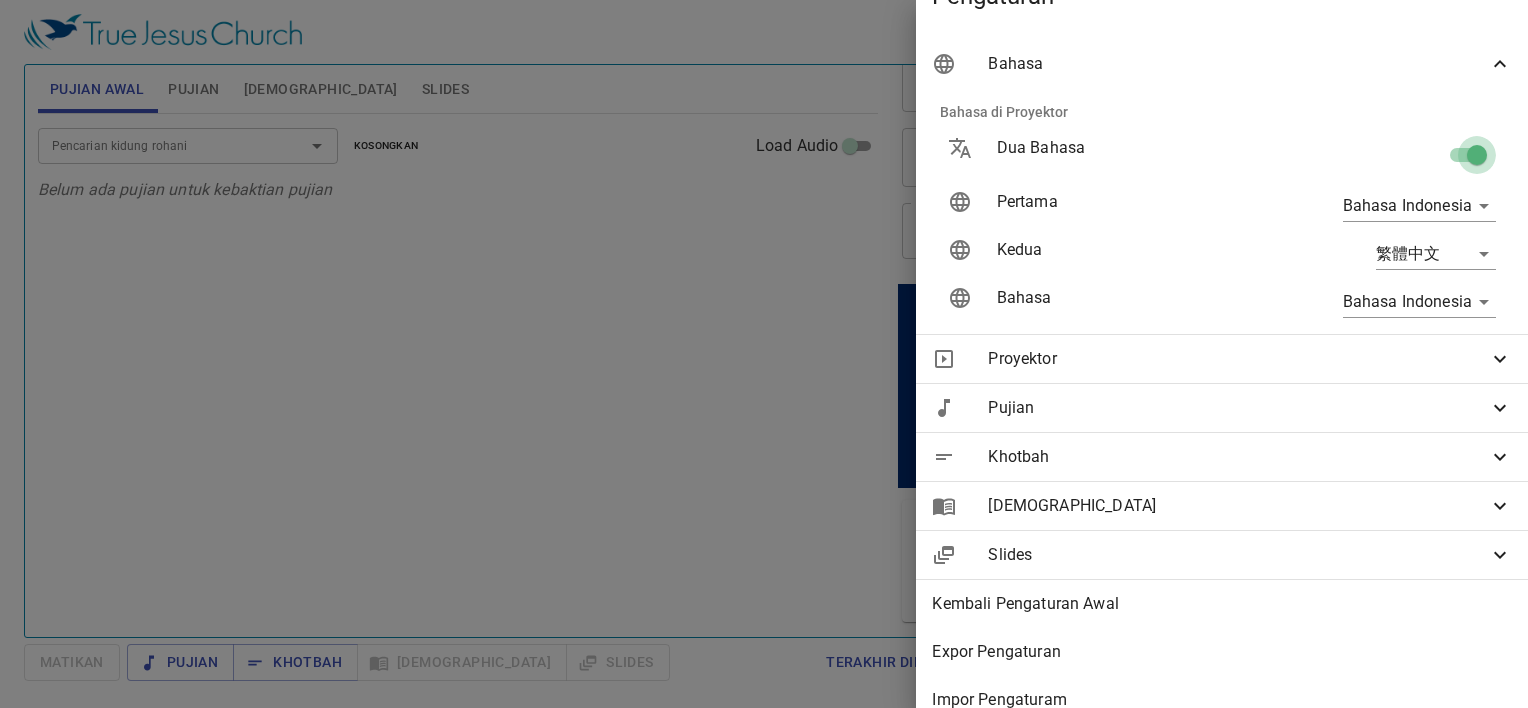 click at bounding box center [1477, 159] 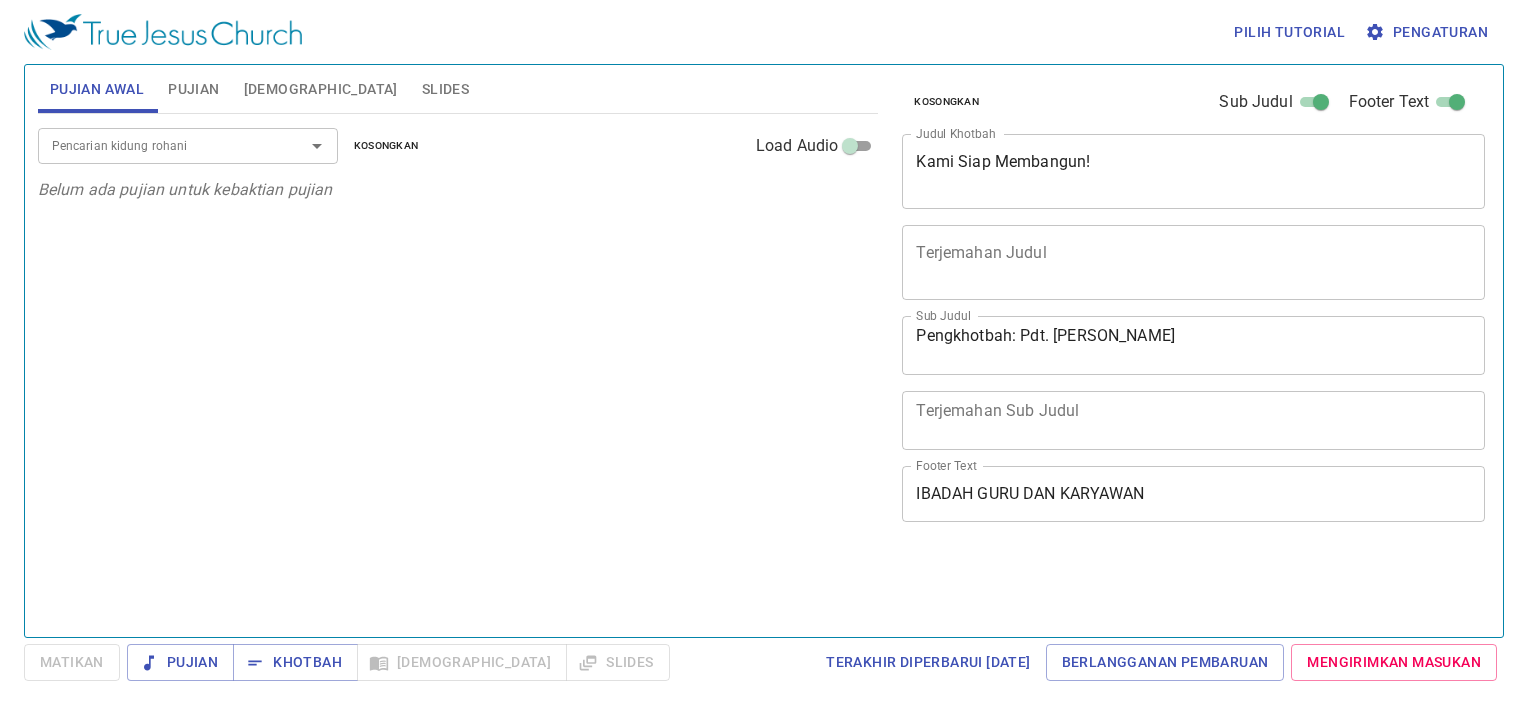 scroll, scrollTop: 0, scrollLeft: 0, axis: both 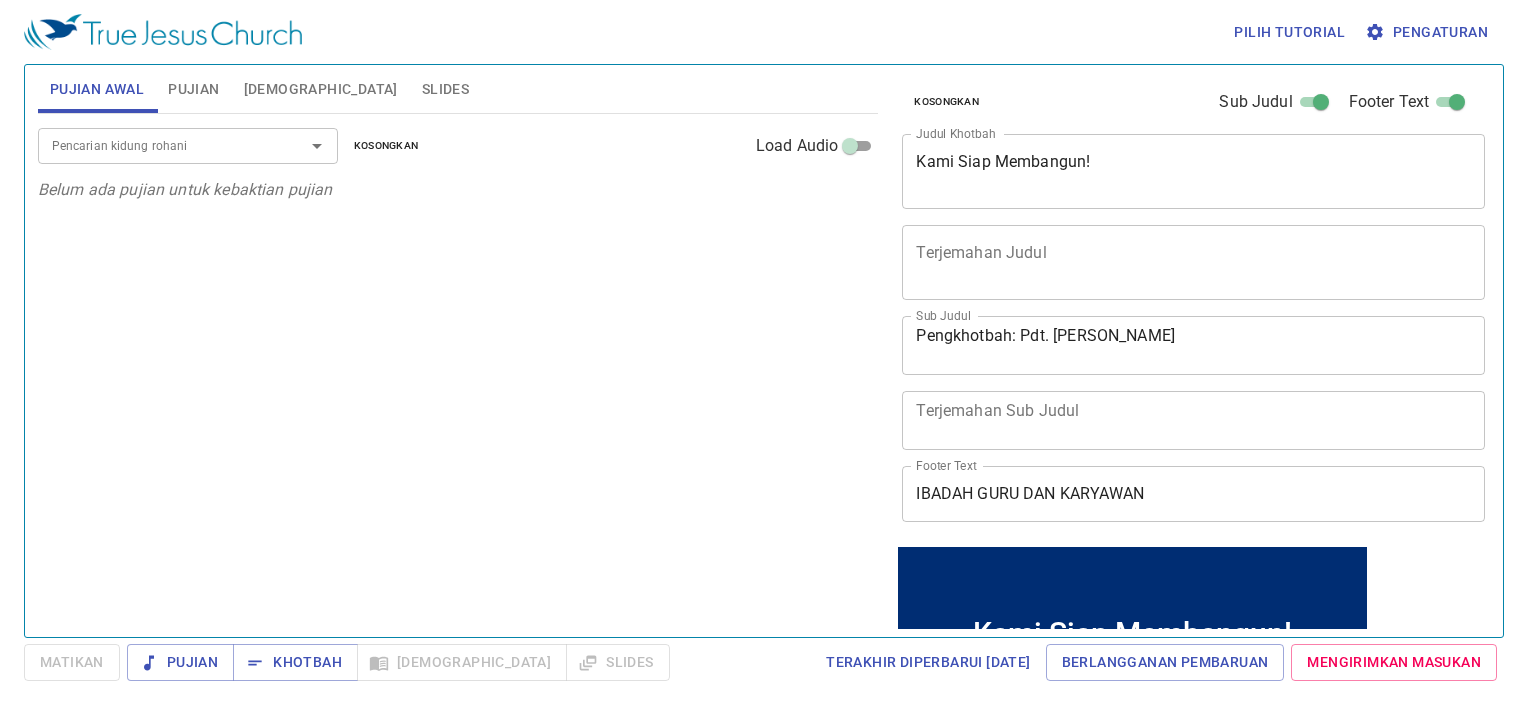 click on "Pengaturan" at bounding box center (1428, 32) 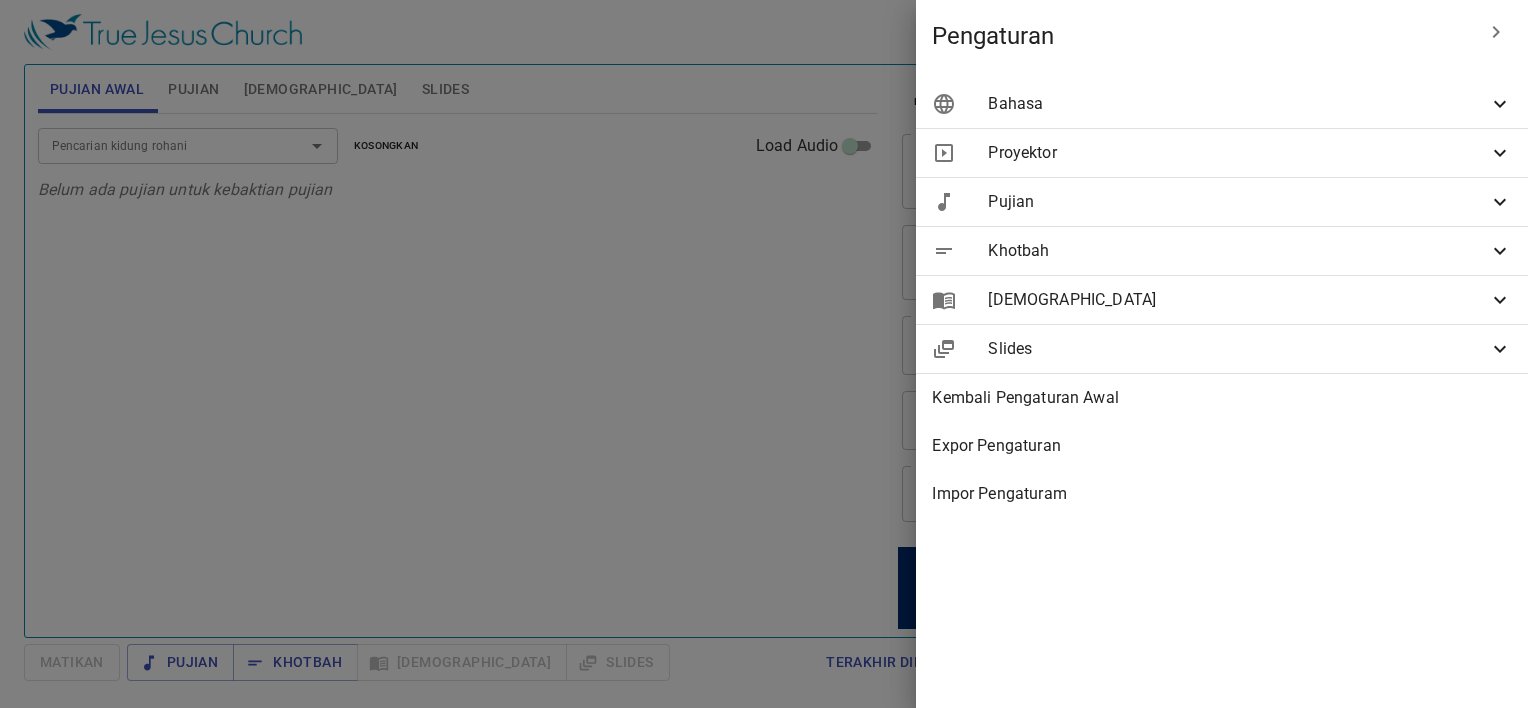 click on "Bahasa" at bounding box center (1222, 104) 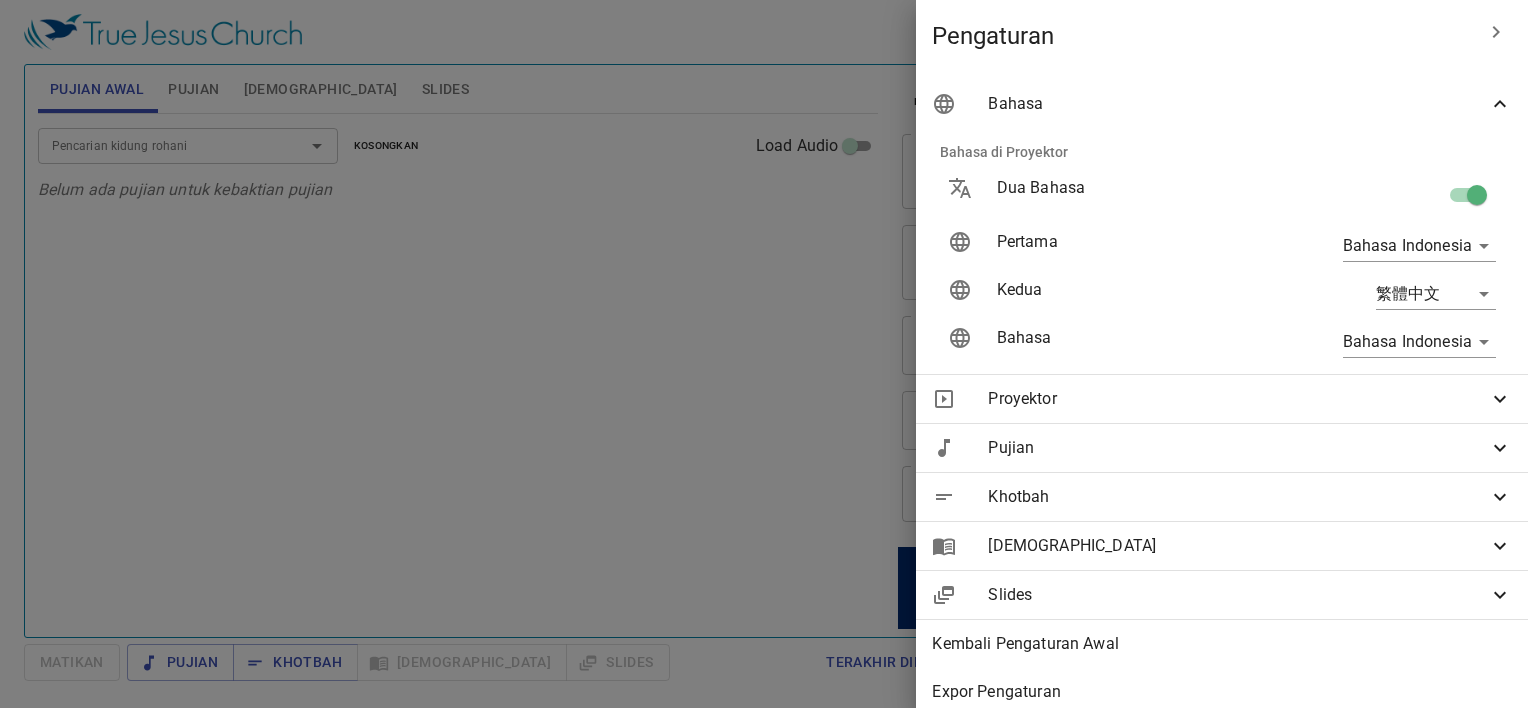 scroll, scrollTop: 79, scrollLeft: 0, axis: vertical 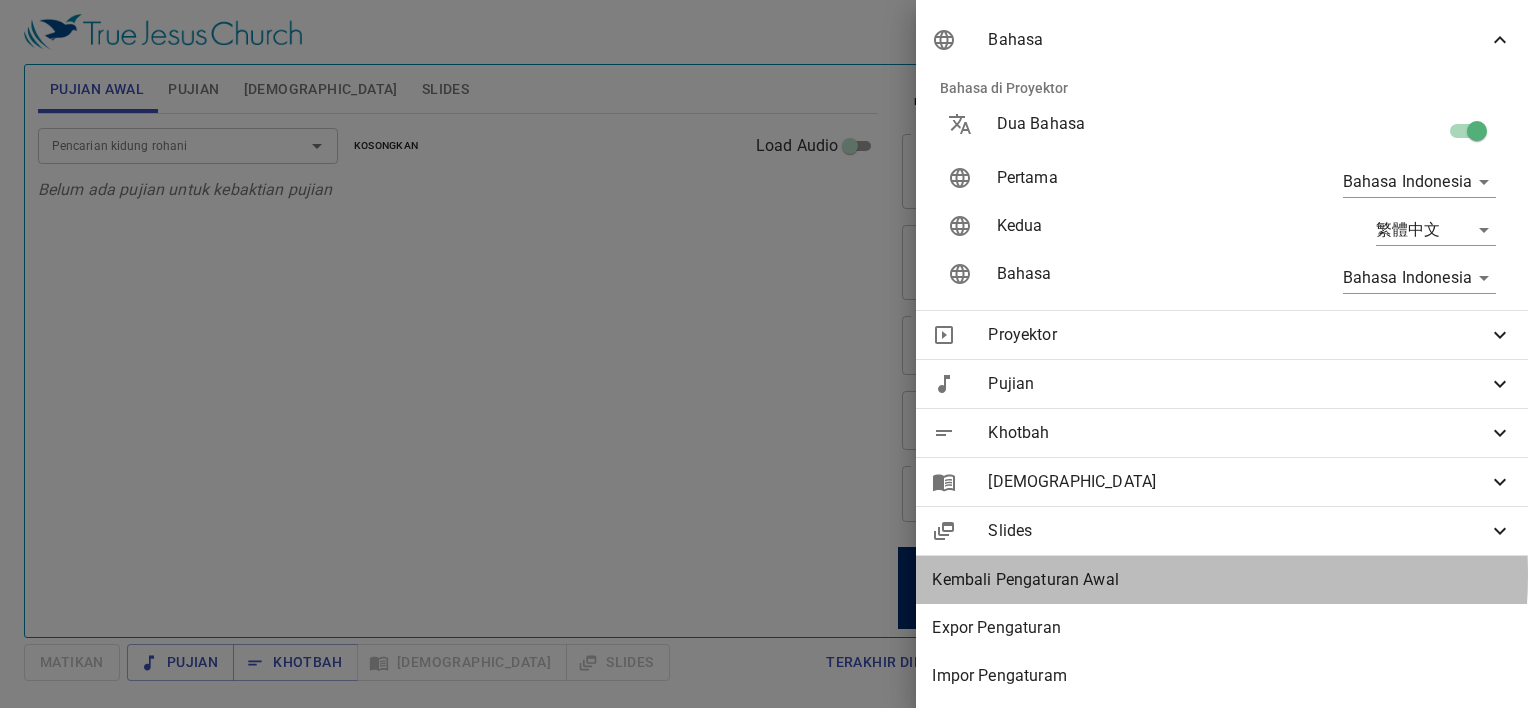 click on "Kembali Pengaturan Awal" at bounding box center (1222, 580) 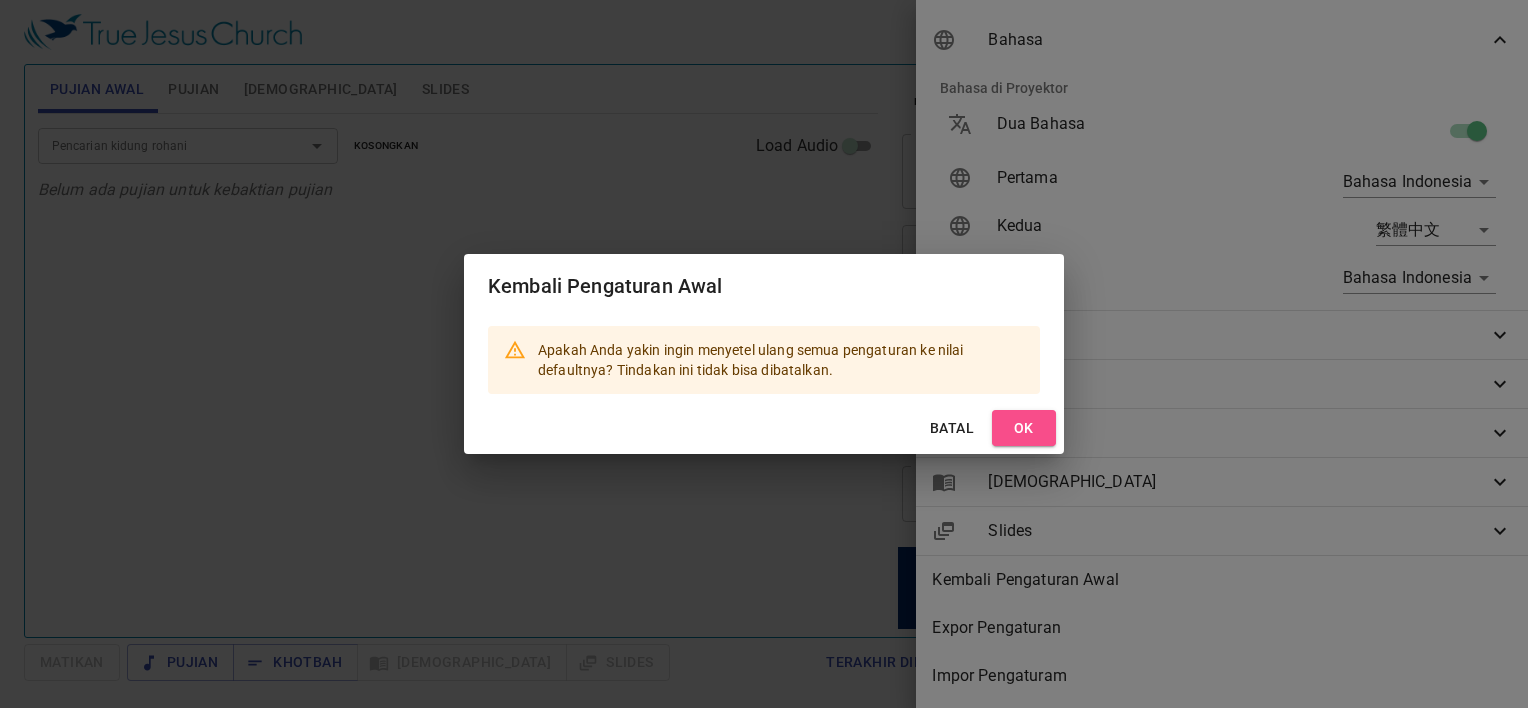 click on "OK" at bounding box center [1024, 428] 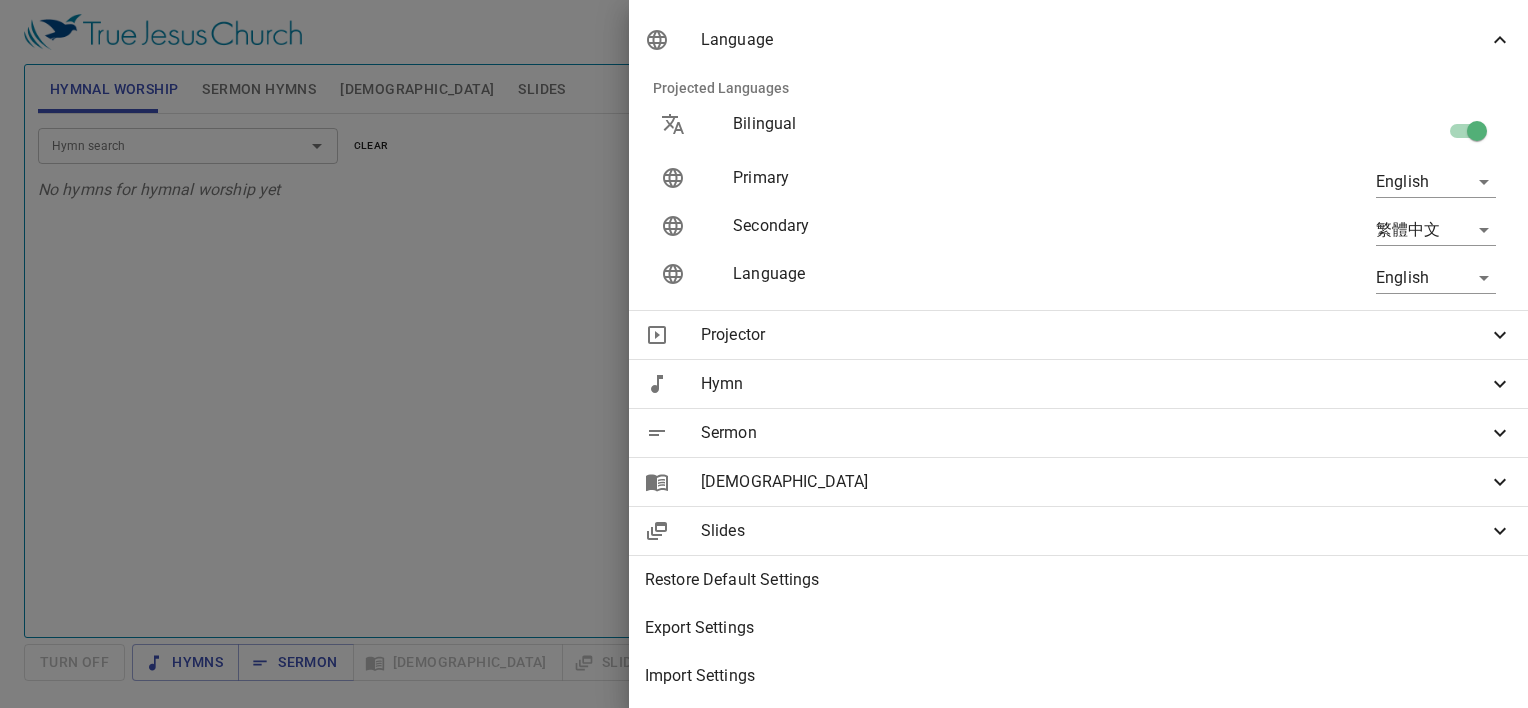 scroll, scrollTop: 0, scrollLeft: 0, axis: both 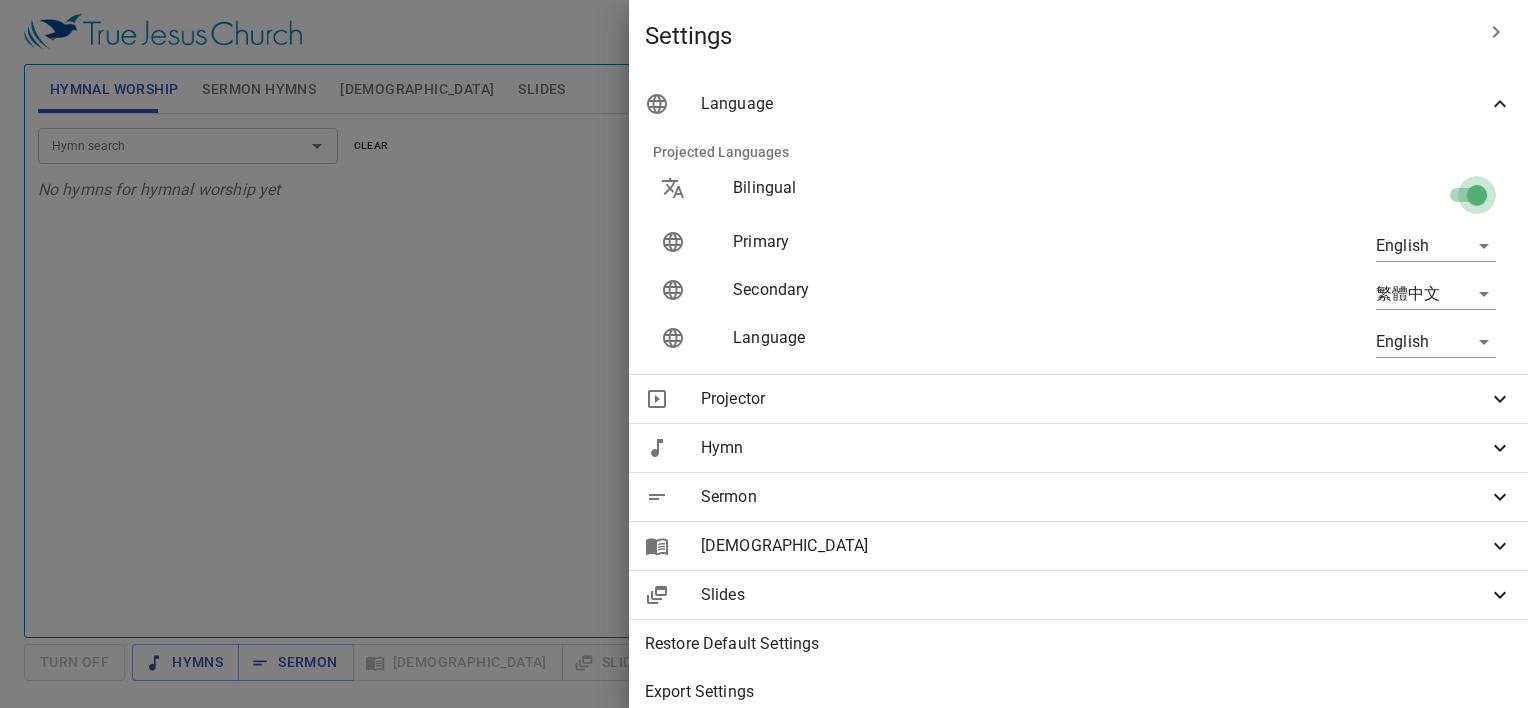 click at bounding box center [1477, 199] 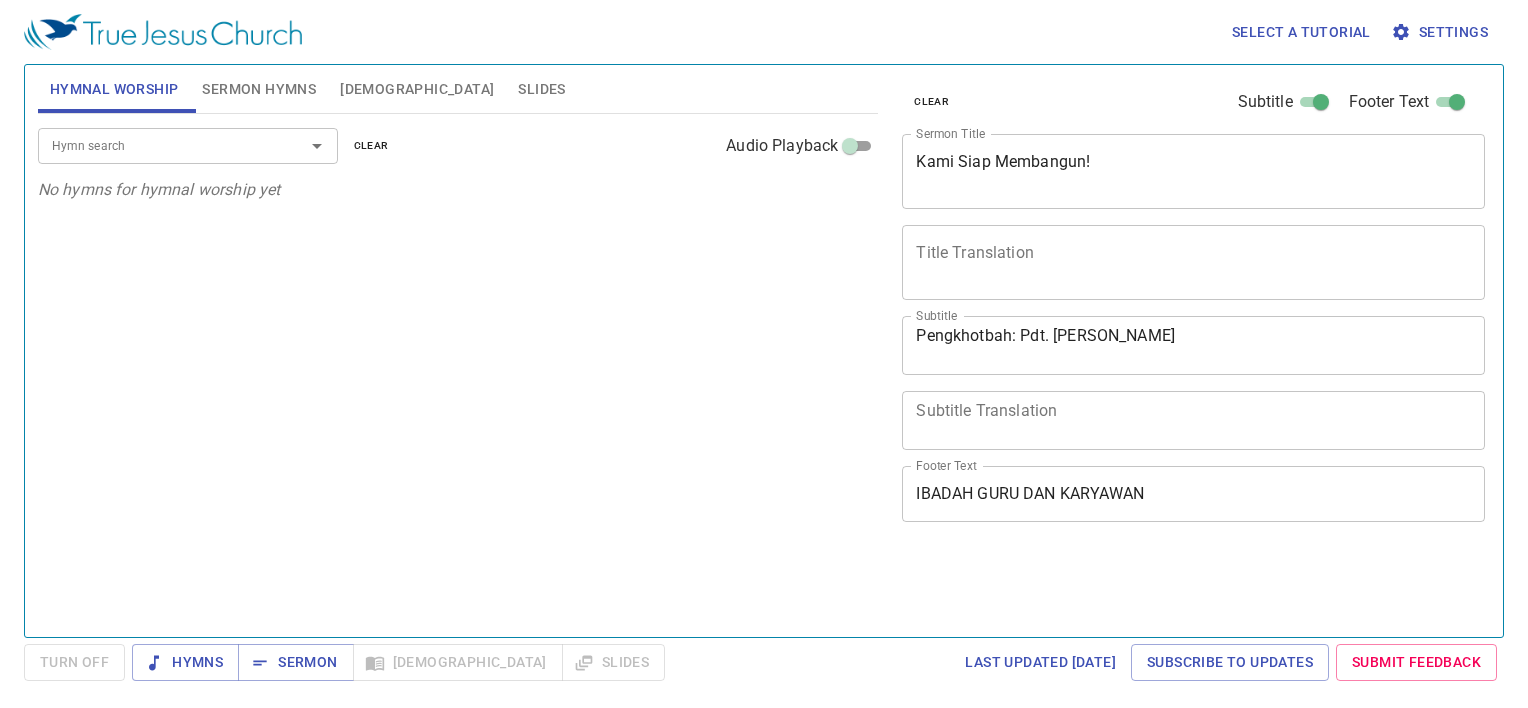 scroll, scrollTop: 0, scrollLeft: 0, axis: both 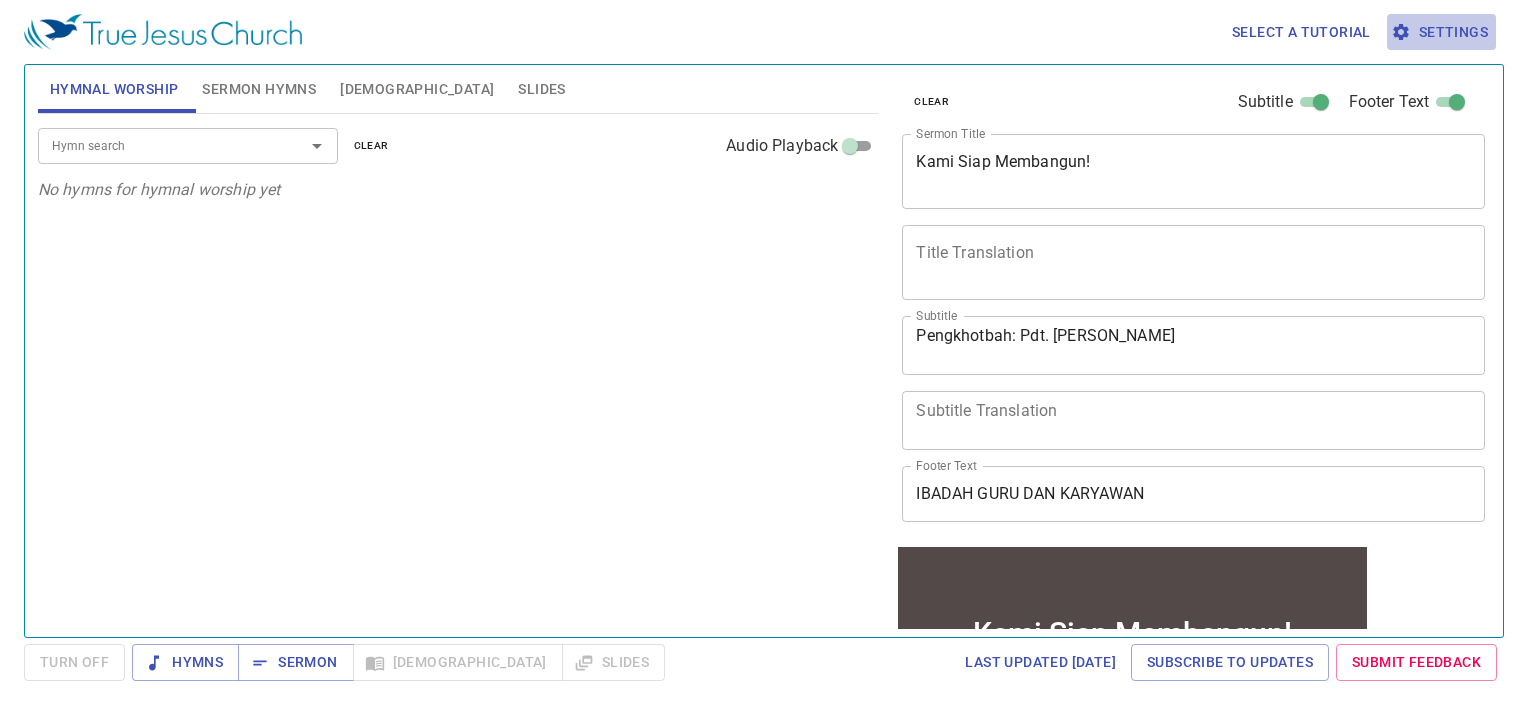 click on "Settings" at bounding box center [1441, 32] 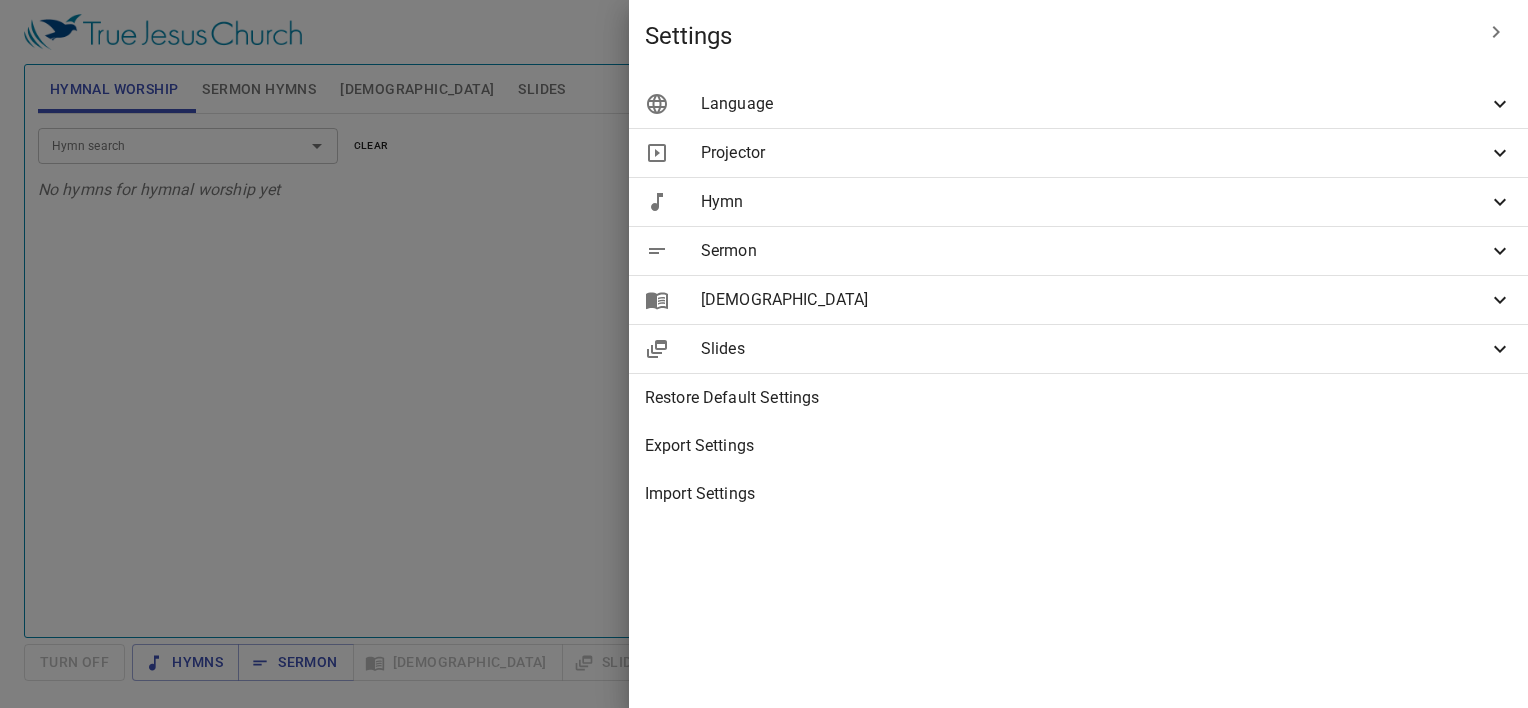 click on "Language" at bounding box center [1094, 104] 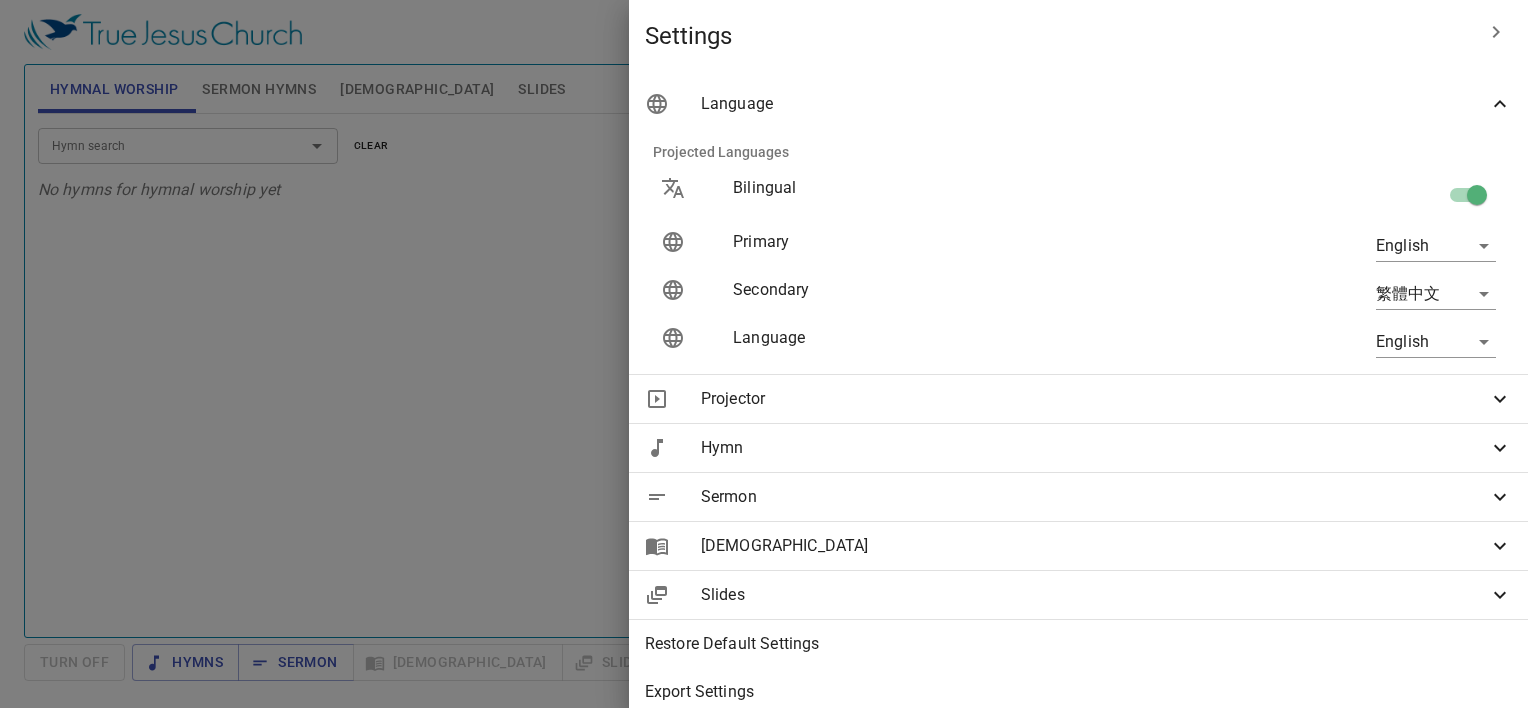 click on "Language" at bounding box center [1094, 104] 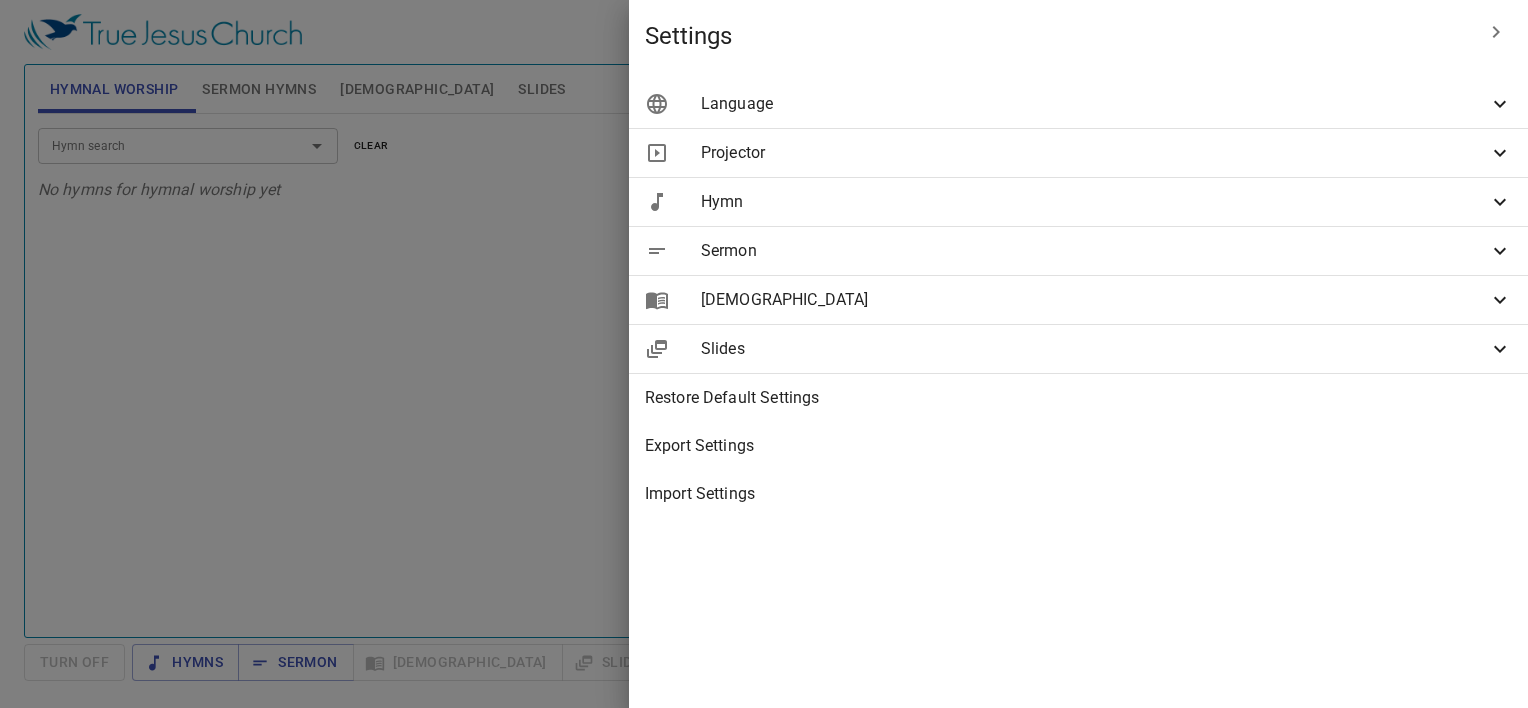 drag, startPoint x: 1366, startPoint y: 72, endPoint x: 1361, endPoint y: 93, distance: 21.587032 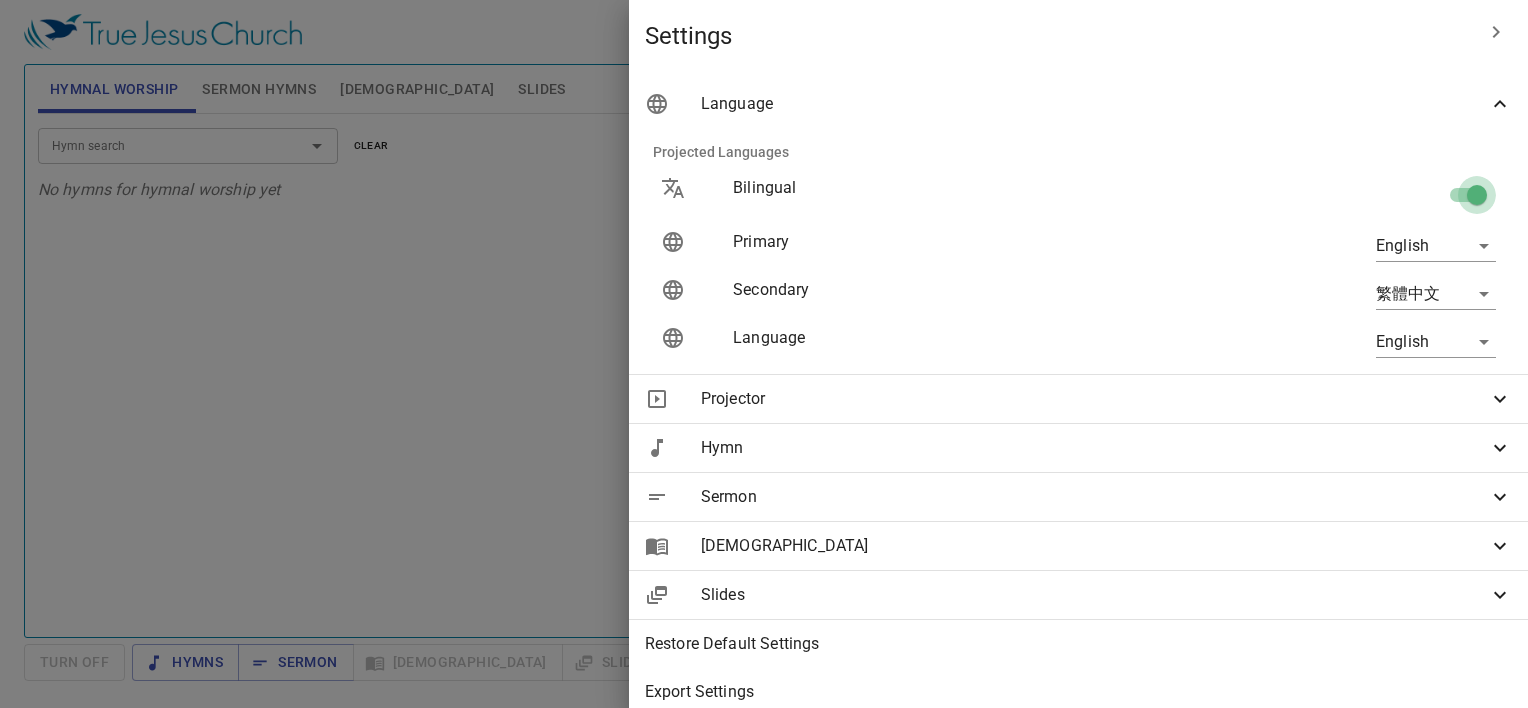 click at bounding box center [1477, 199] 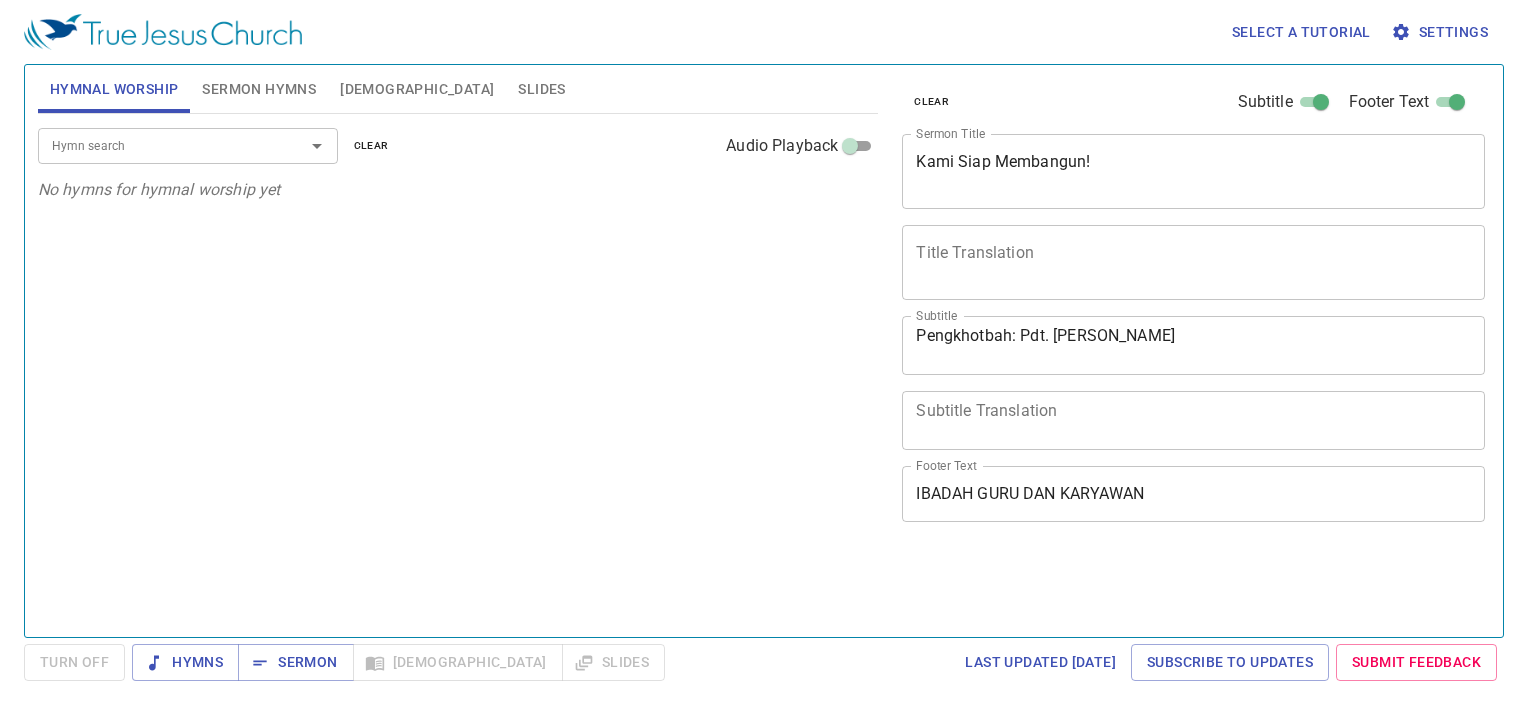 scroll, scrollTop: 0, scrollLeft: 0, axis: both 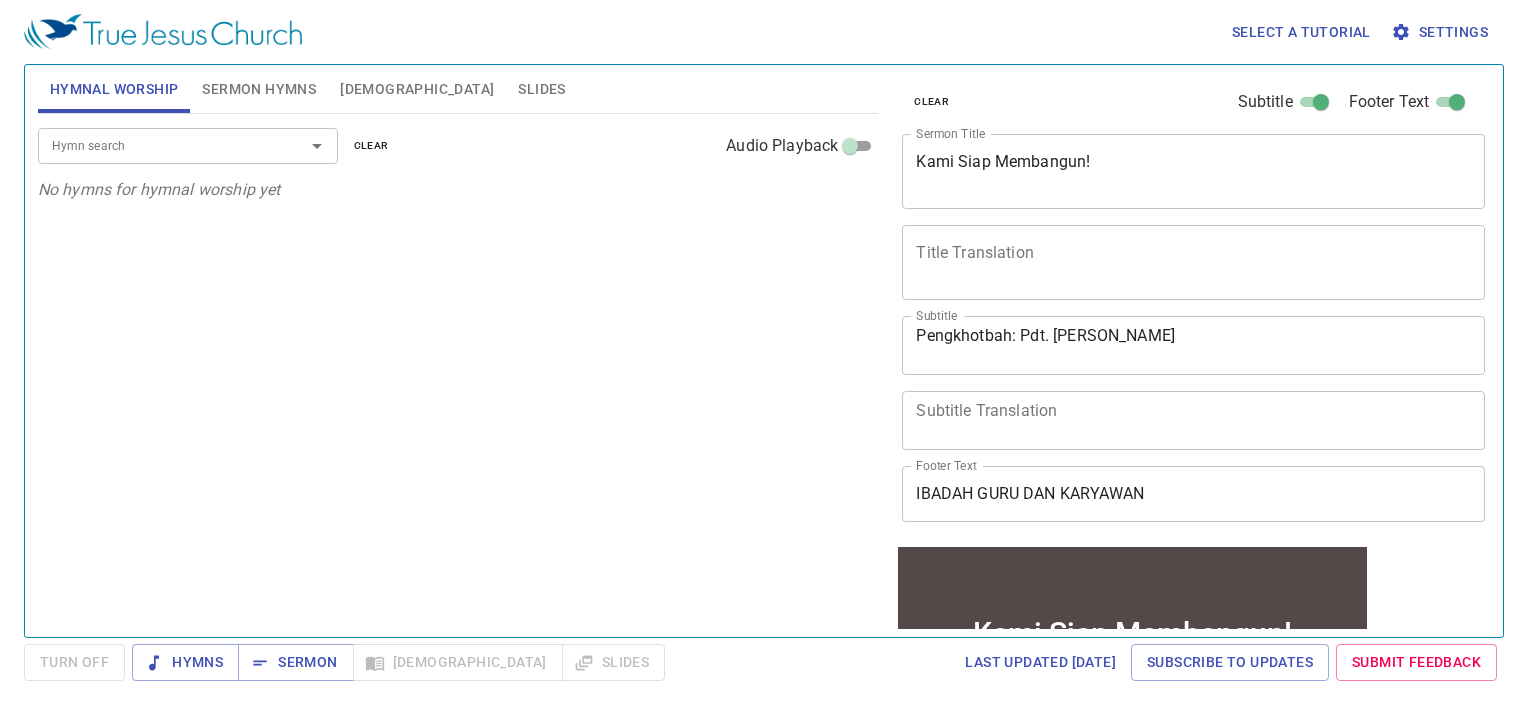 click on "Hymn search Hymn search   clear Audio Playback No hymns for hymnal worship yet" at bounding box center (458, 367) 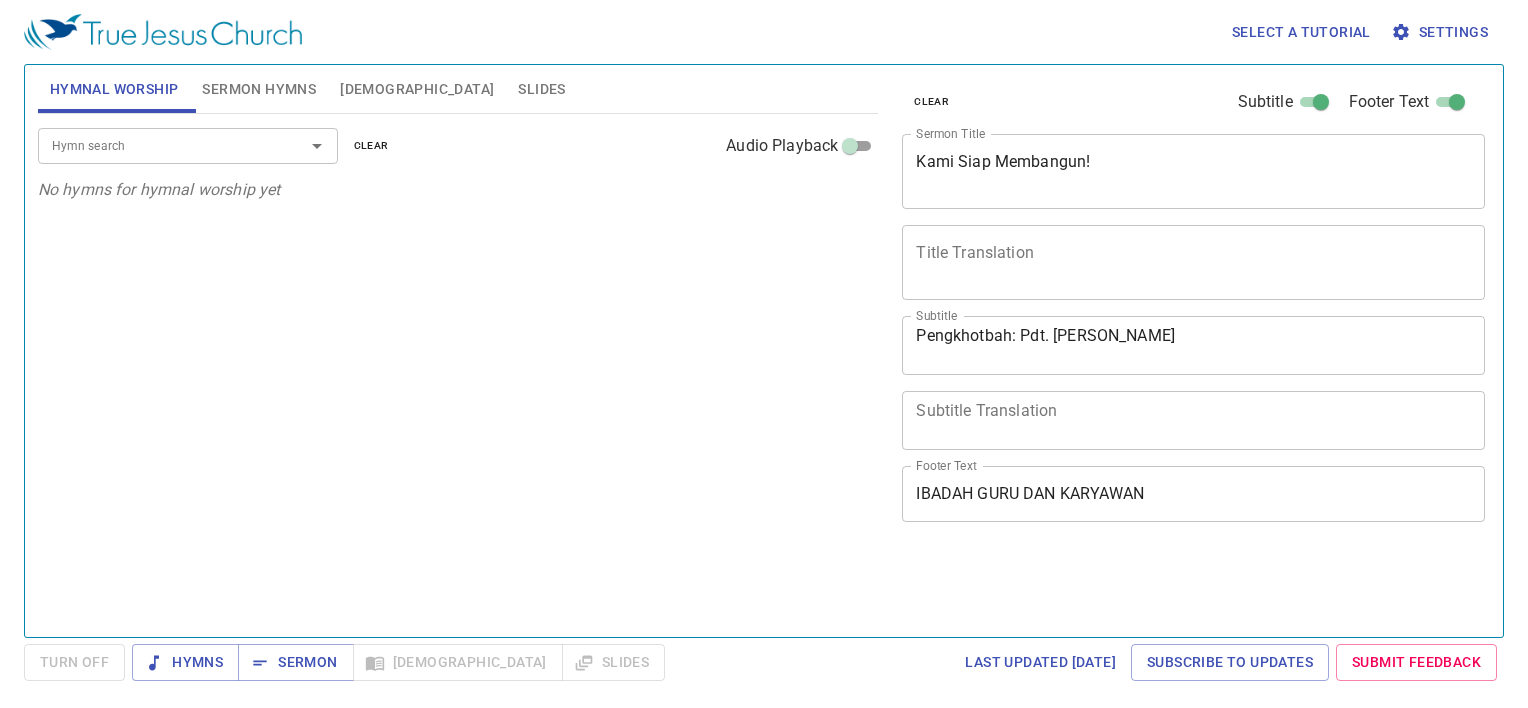 scroll, scrollTop: 0, scrollLeft: 0, axis: both 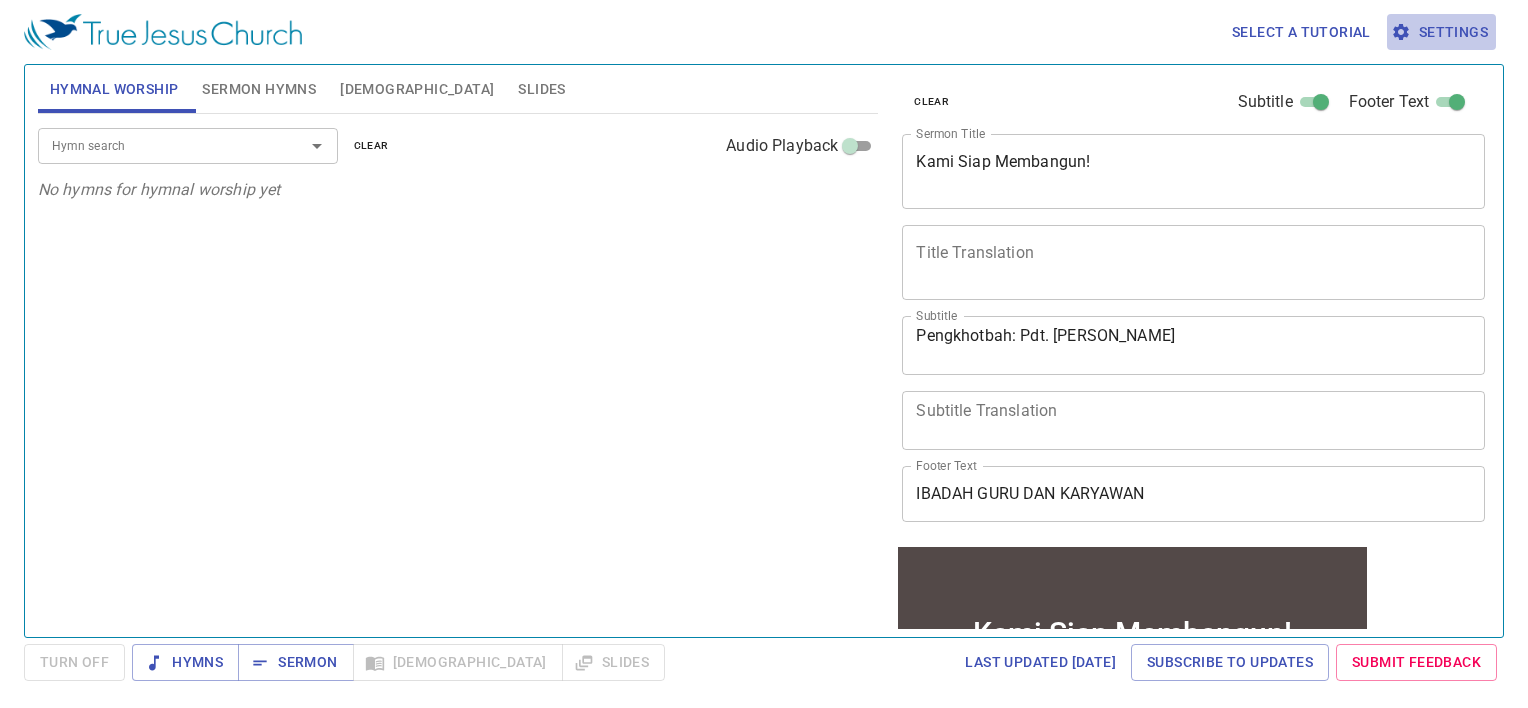 click on "Settings" at bounding box center [1441, 32] 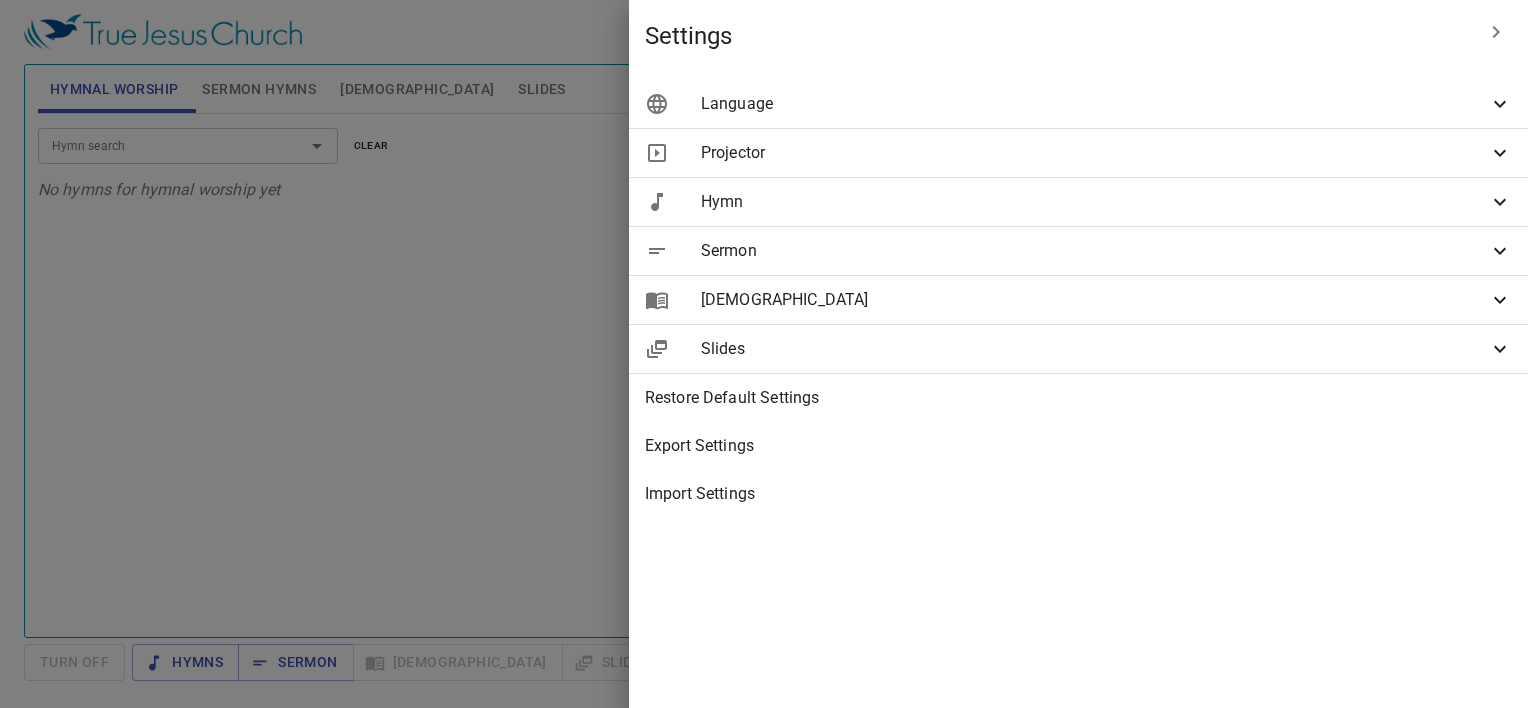 click on "Language" at bounding box center (1094, 104) 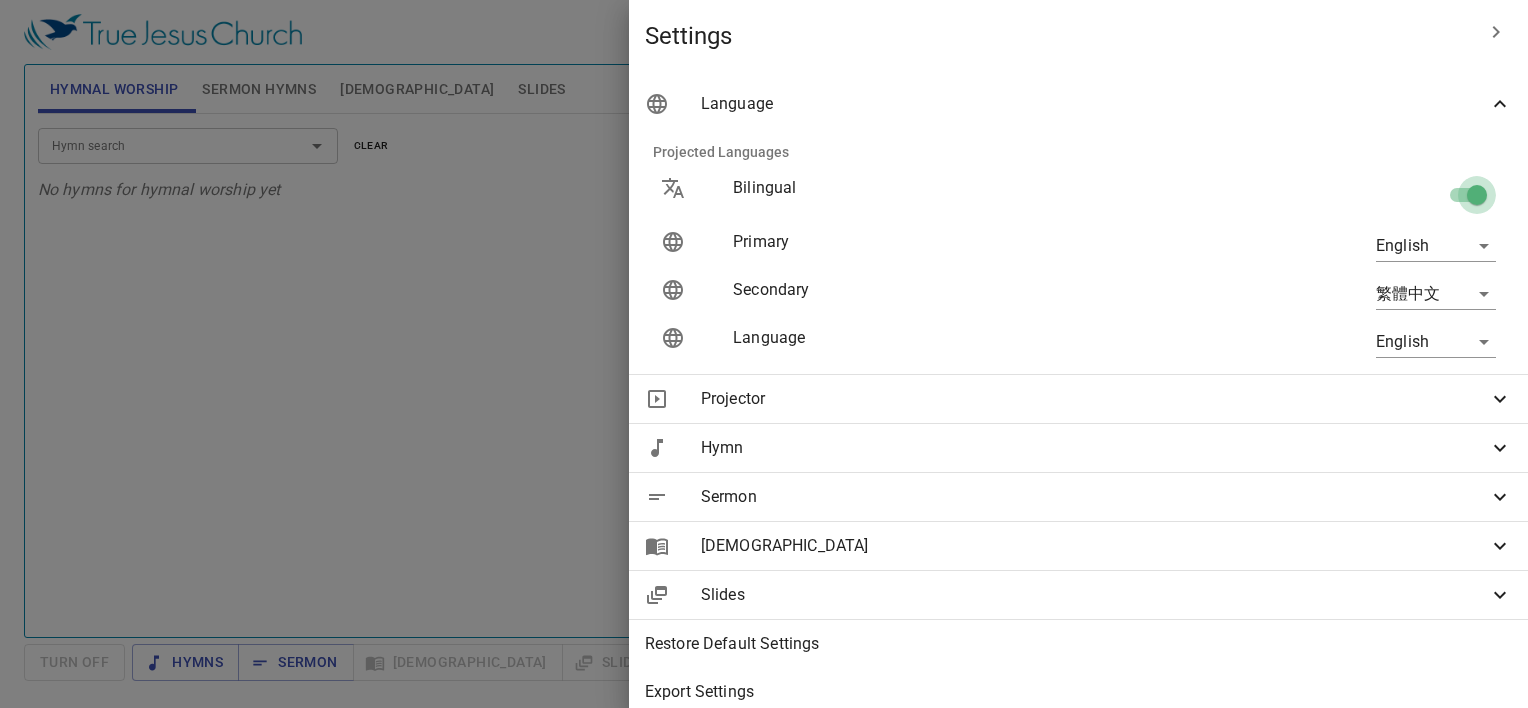 click at bounding box center [1477, 199] 